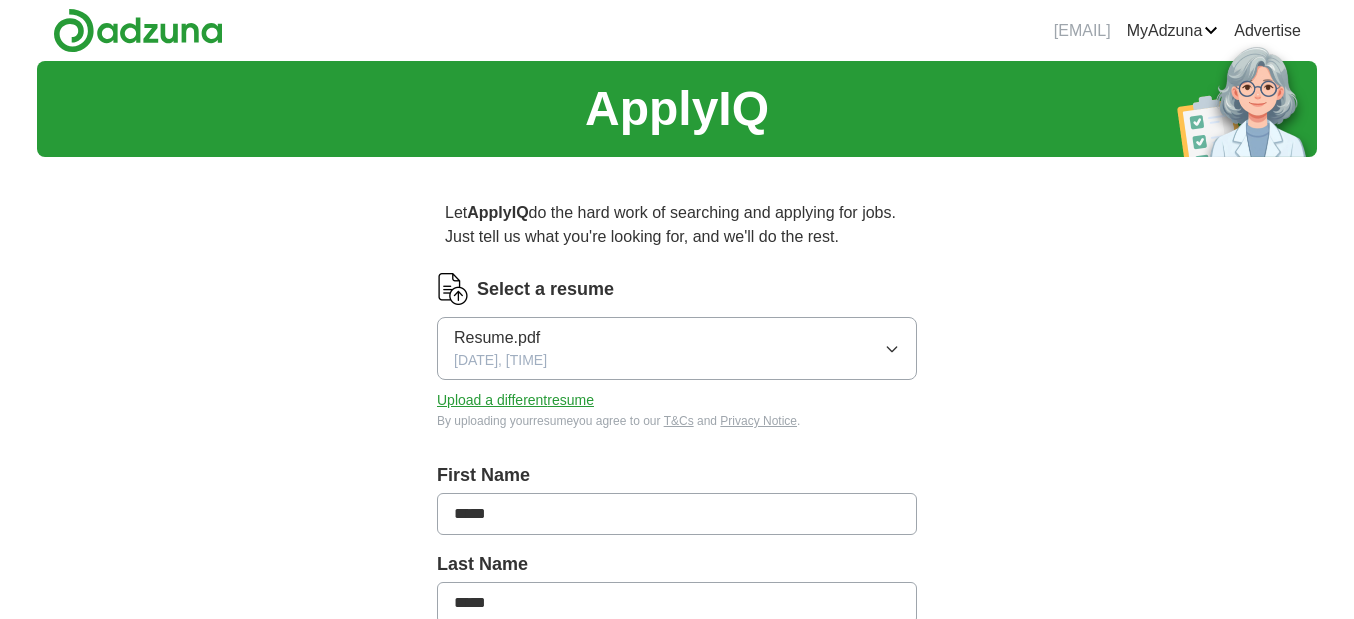 scroll, scrollTop: 0, scrollLeft: 0, axis: both 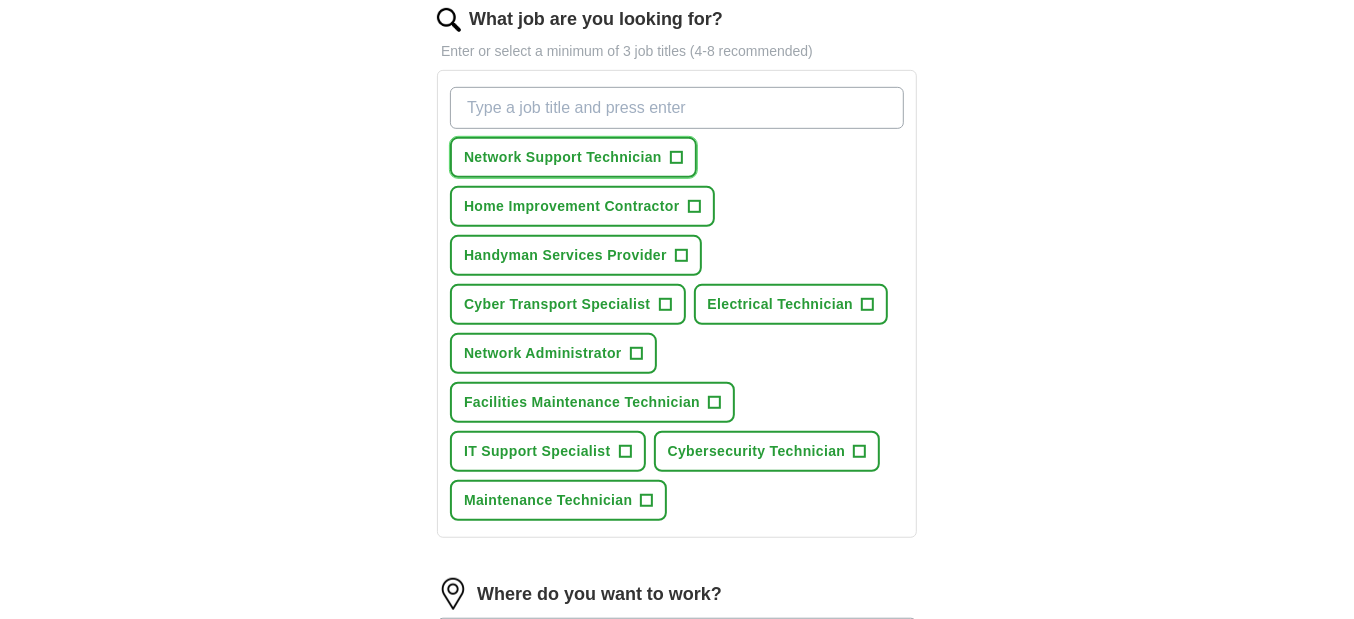 click on "Network Support Technician +" at bounding box center [573, 157] 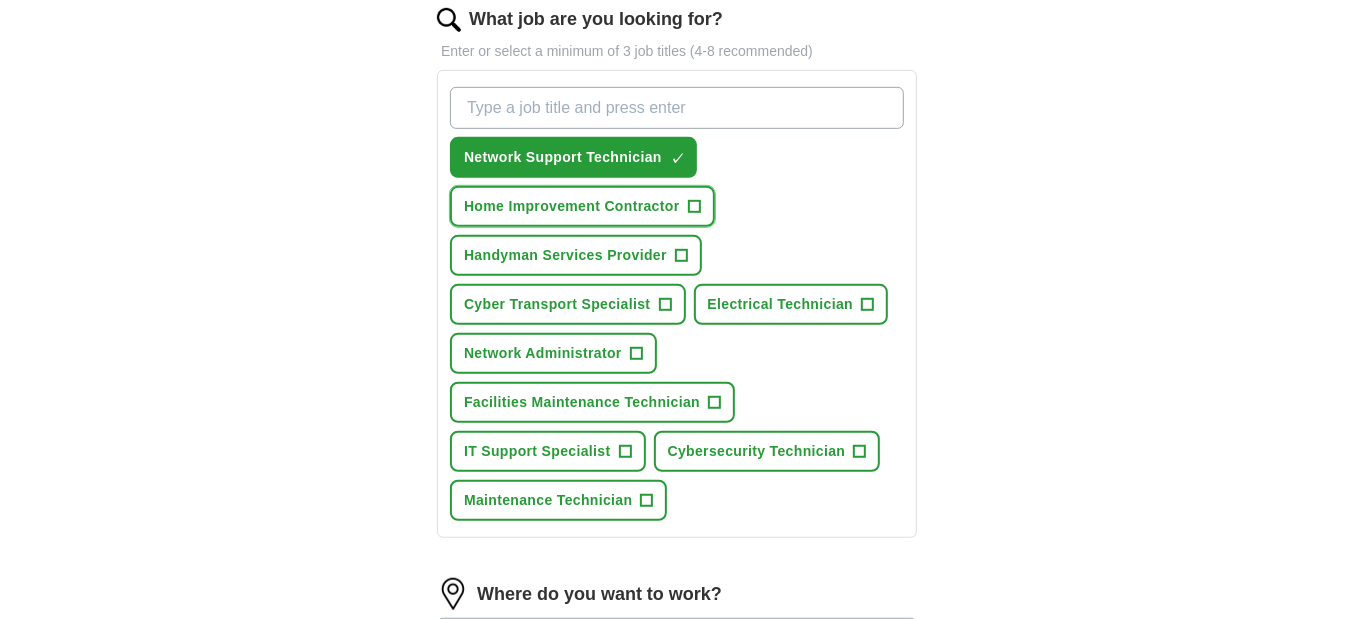 click on "+" at bounding box center [694, 207] 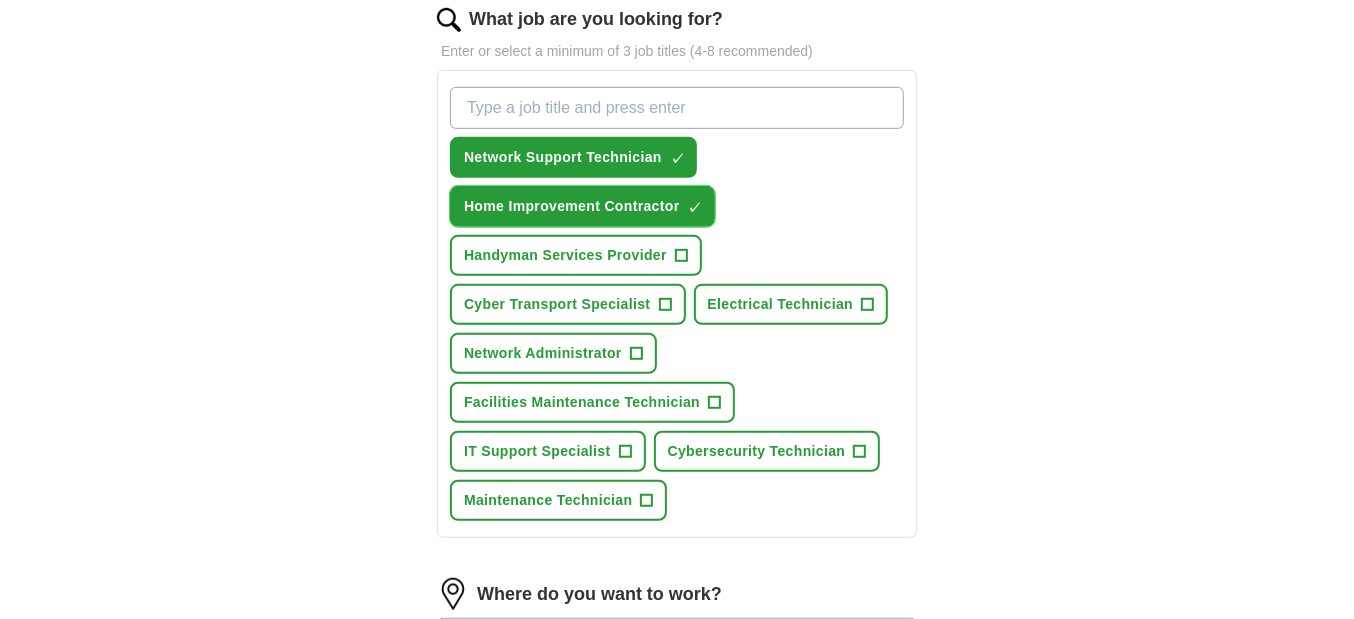 click on "×" at bounding box center (0, 0) 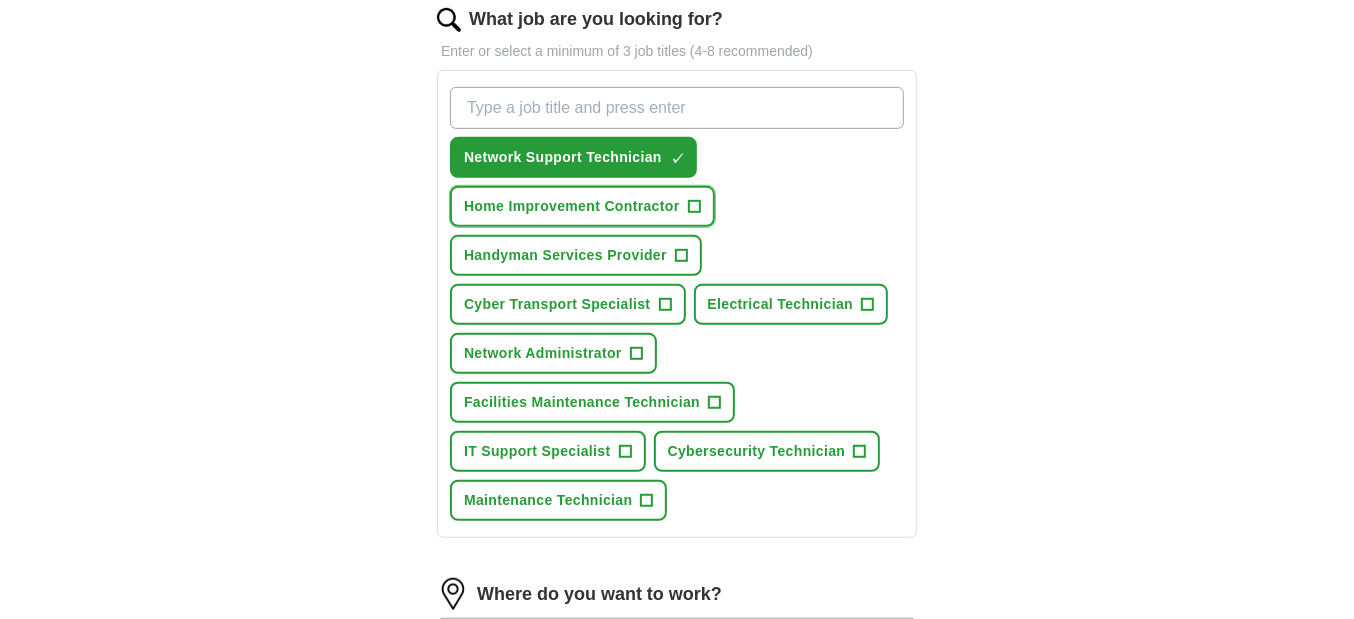 click on "+" at bounding box center [694, 207] 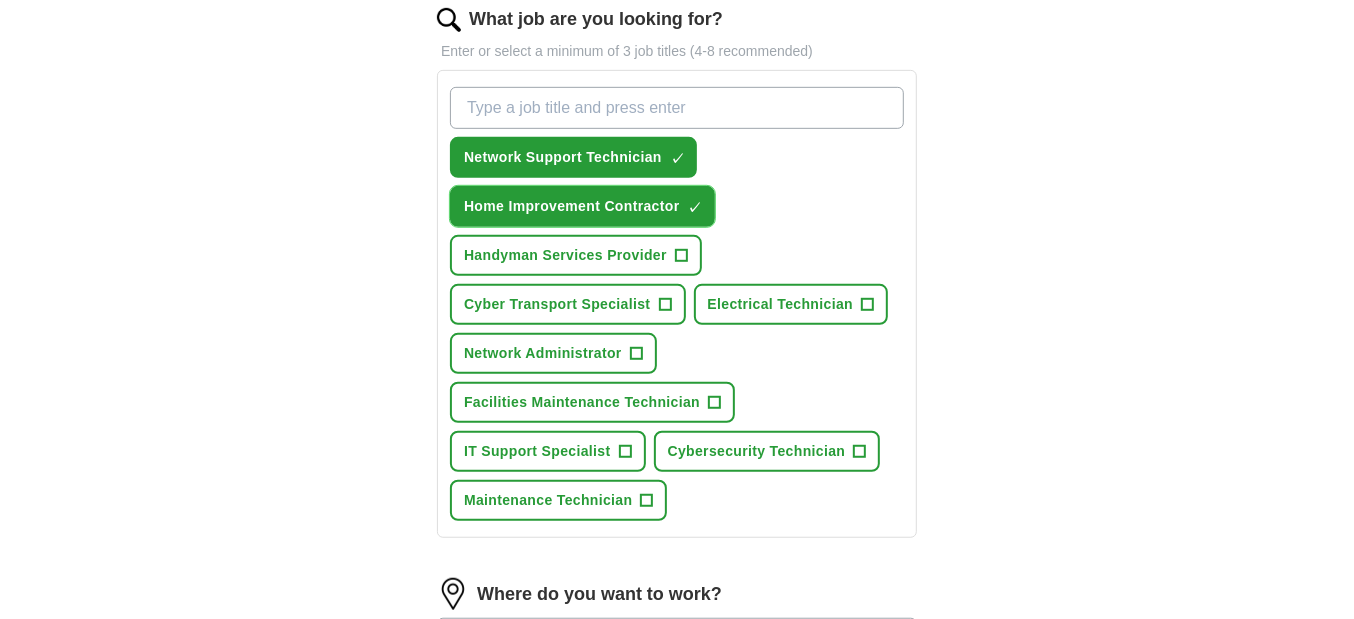 click on "✓ ×" at bounding box center (694, 207) 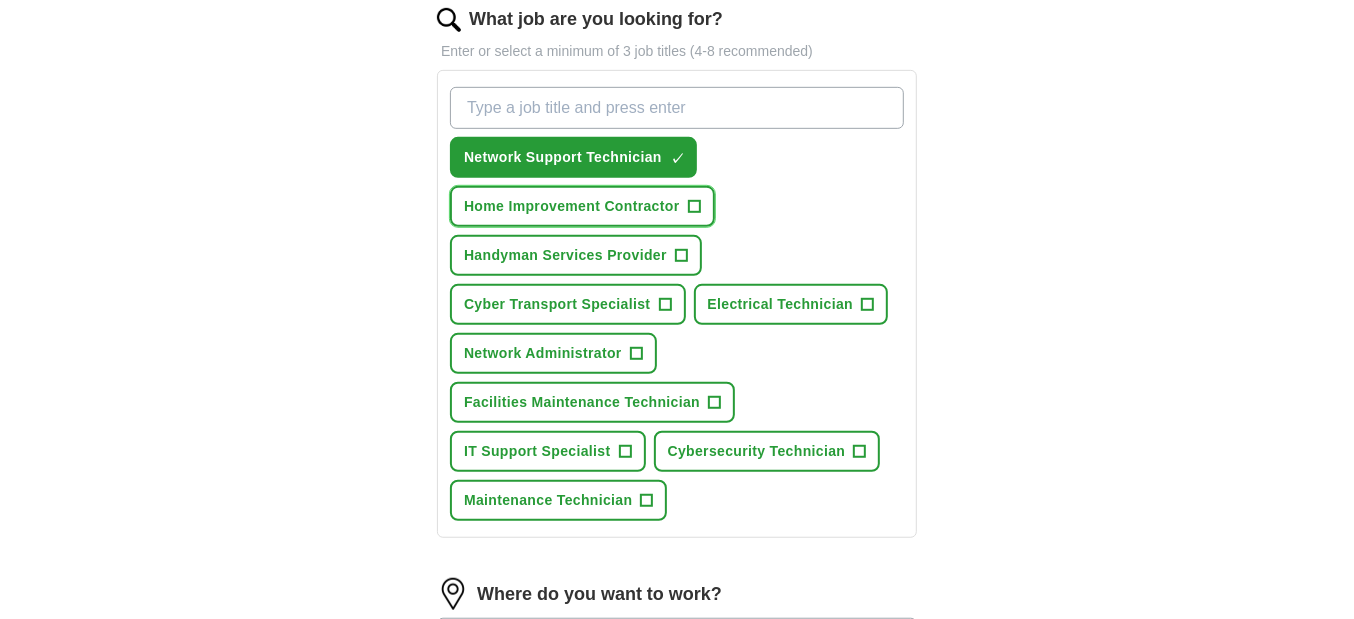 click on "+" at bounding box center [694, 207] 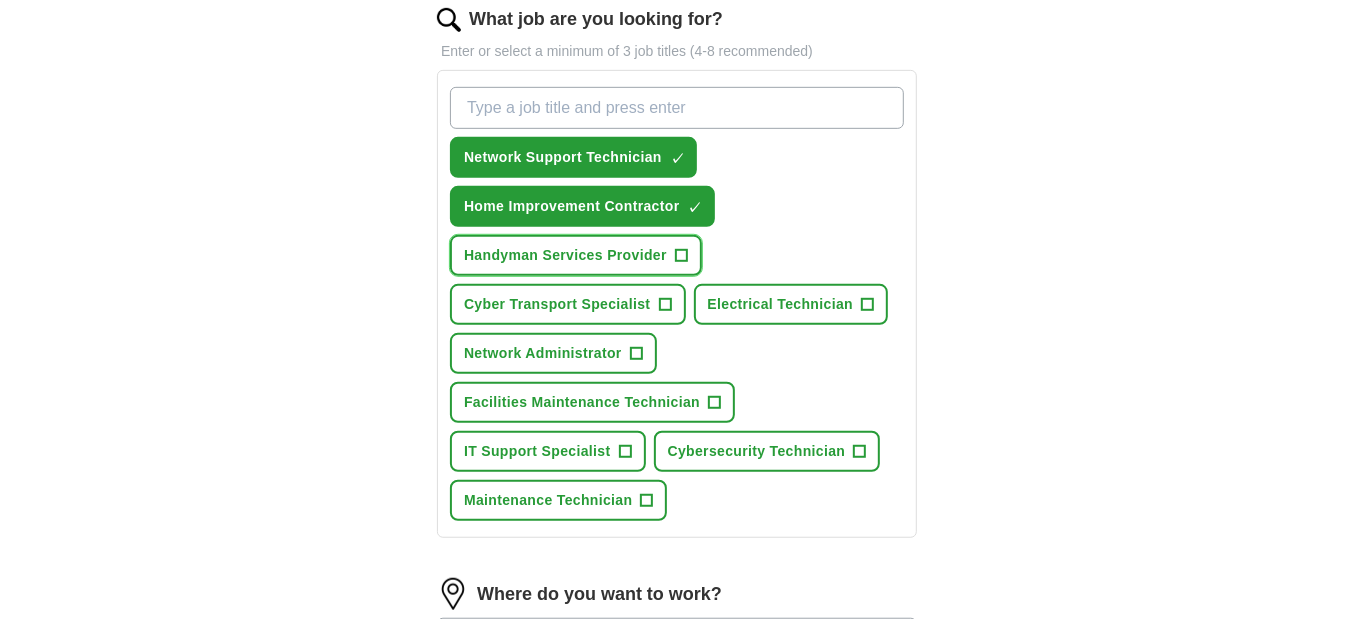 click on "Handyman Services Provider +" at bounding box center [576, 255] 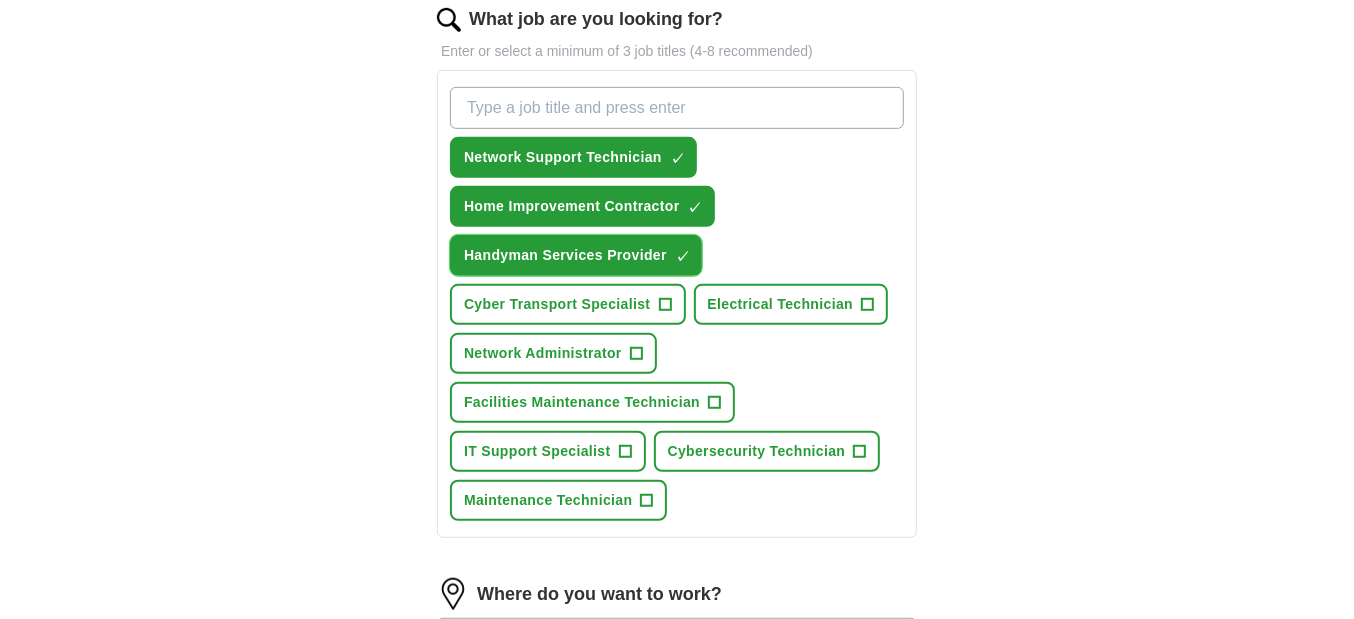 click on "×" at bounding box center [0, 0] 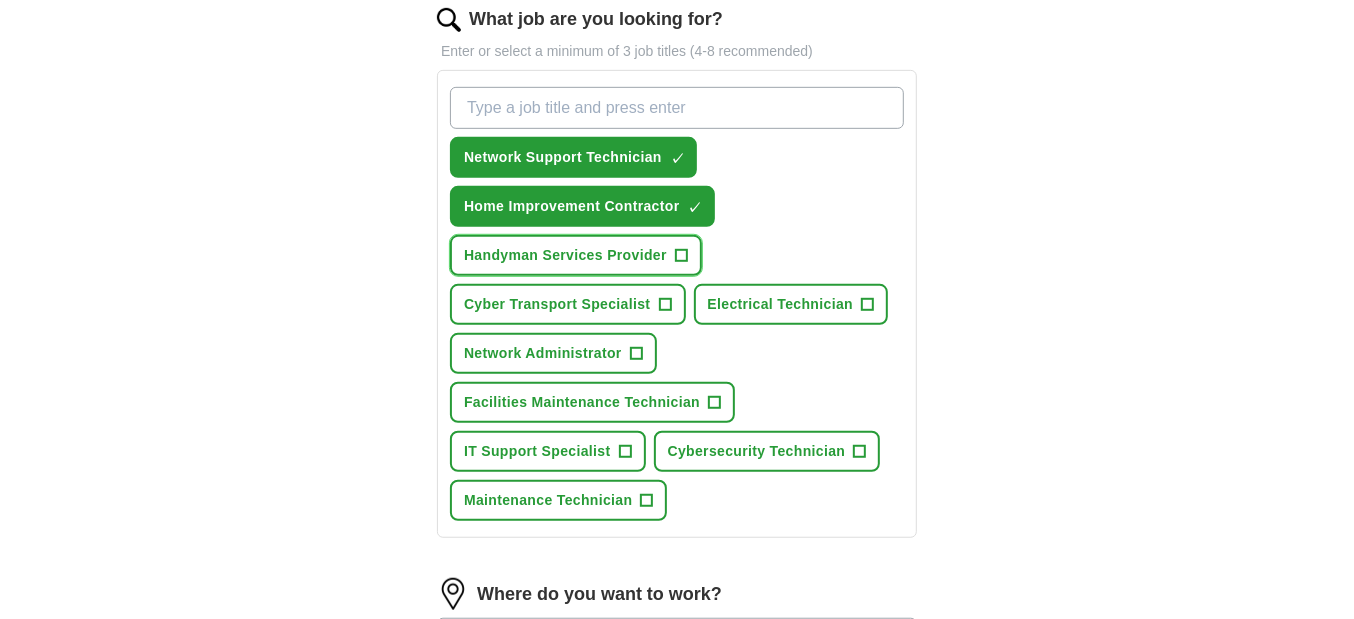 click on "+" at bounding box center [681, 256] 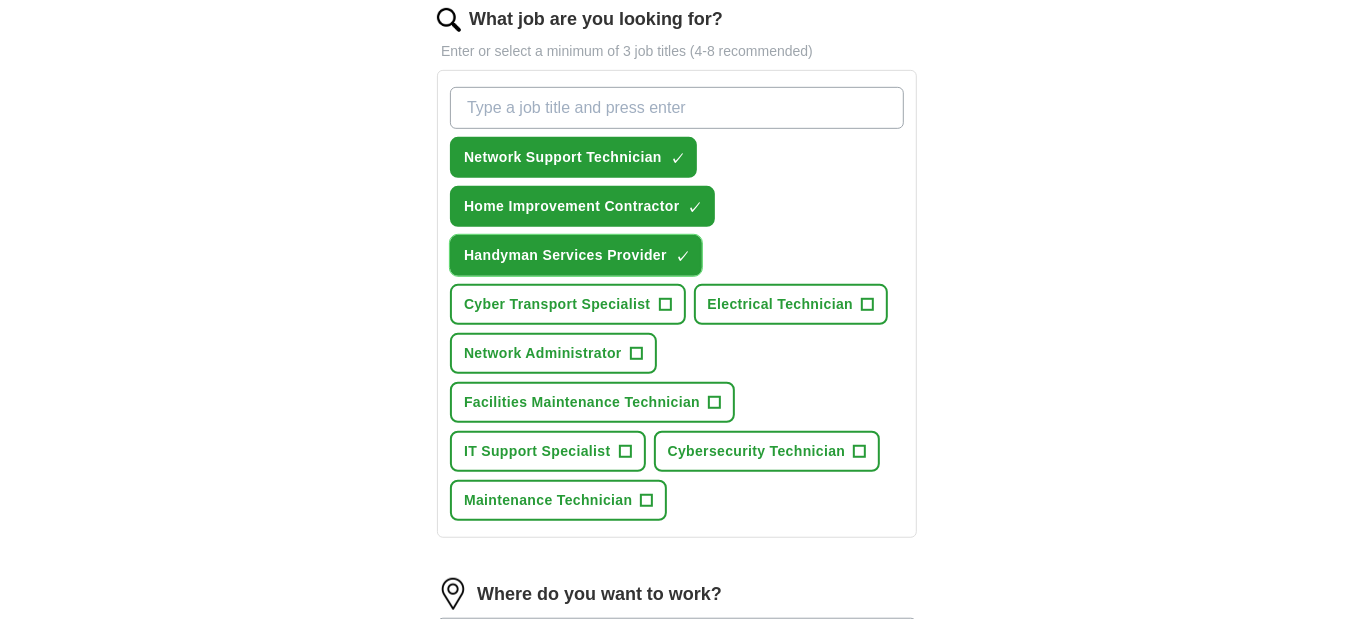 click on "×" at bounding box center (0, 0) 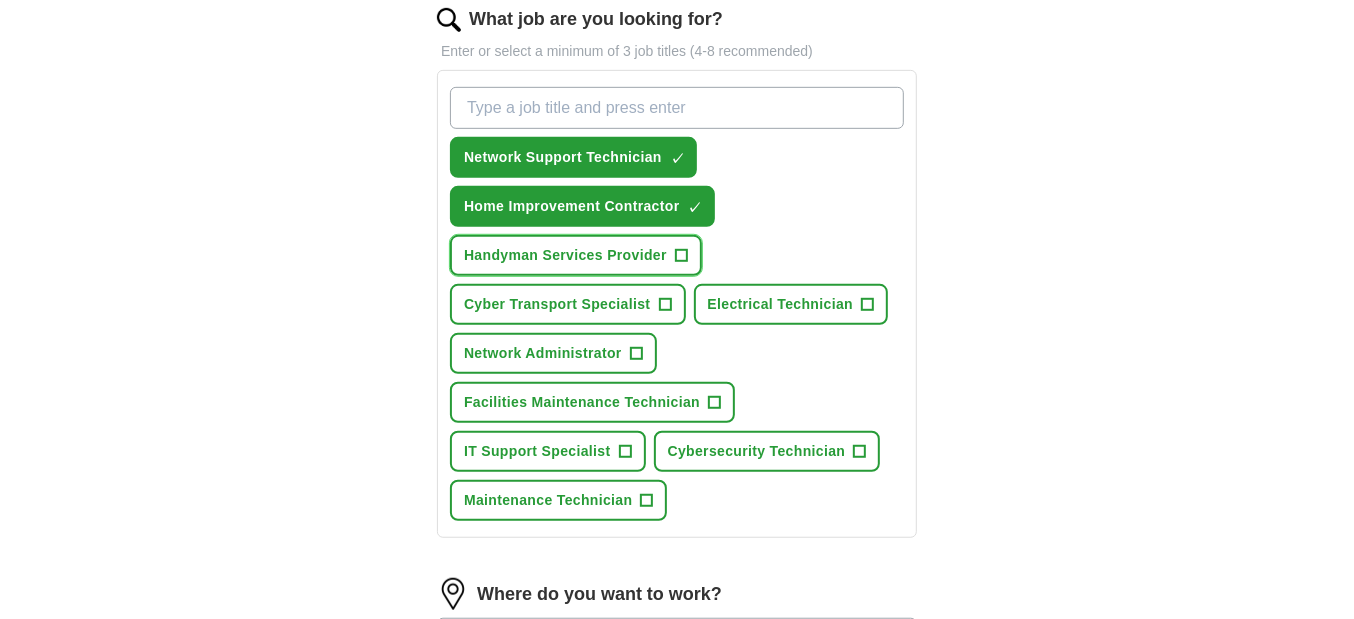 click on "+" at bounding box center (681, 256) 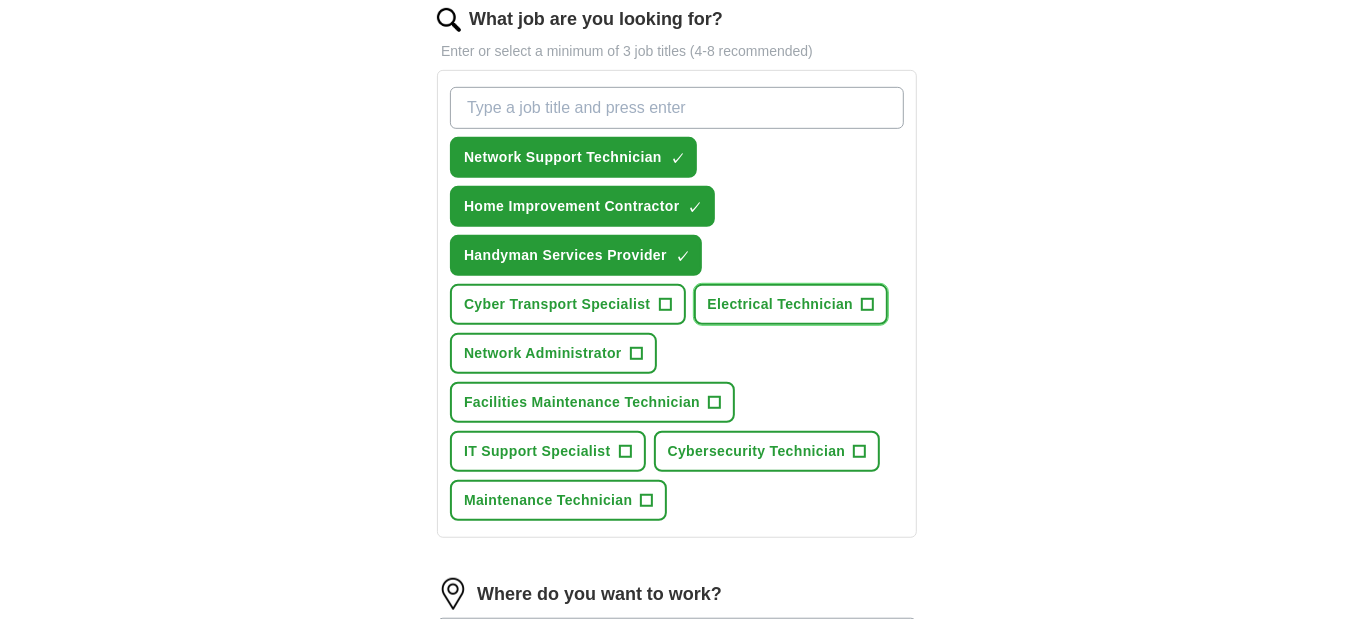 click on "Electrical Technician" at bounding box center [781, 304] 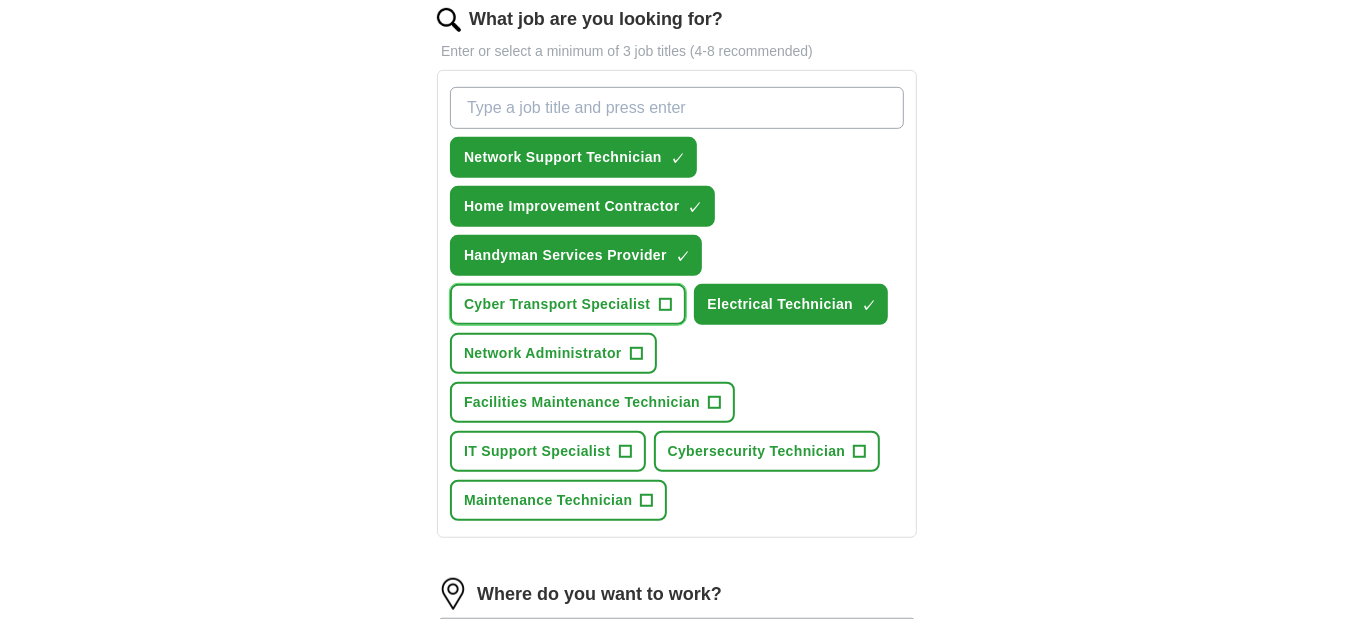 click on "Cyber Transport Specialist" at bounding box center [557, 304] 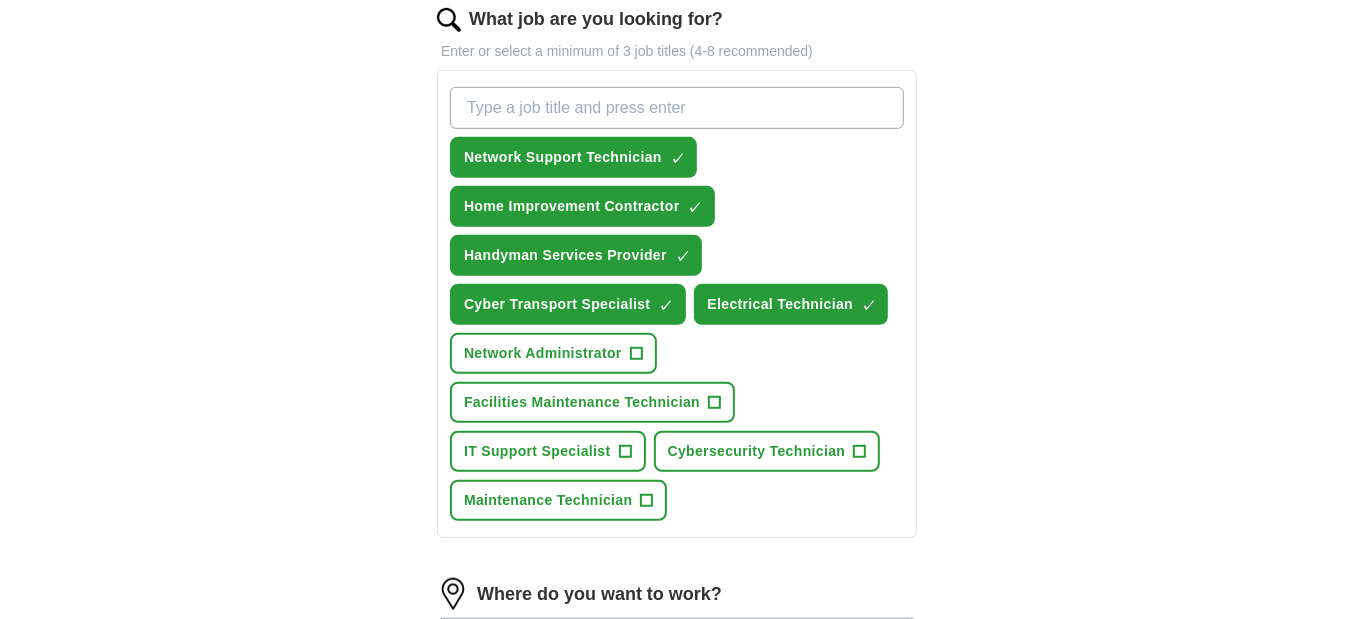 click on "Network Support Technician ✓ × Home Improvement Contractor ✓ × Handyman Services Provider ✓ × Cyber Transport Specialist ✓ × Electrical Technician ✓ × Network Administrator + Facilities Maintenance Technician + IT Support Specialist + Cybersecurity Technician + Maintenance Technician +" at bounding box center (677, 304) 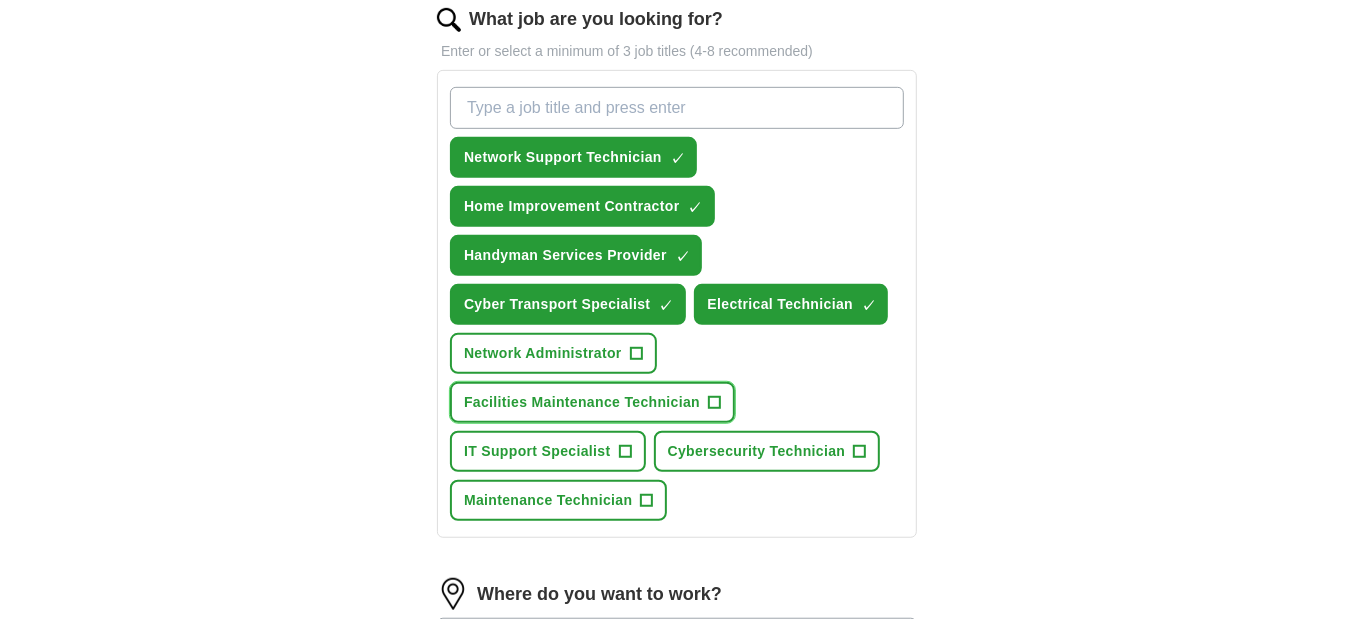 click on "Facilities Maintenance Technician +" at bounding box center (592, 402) 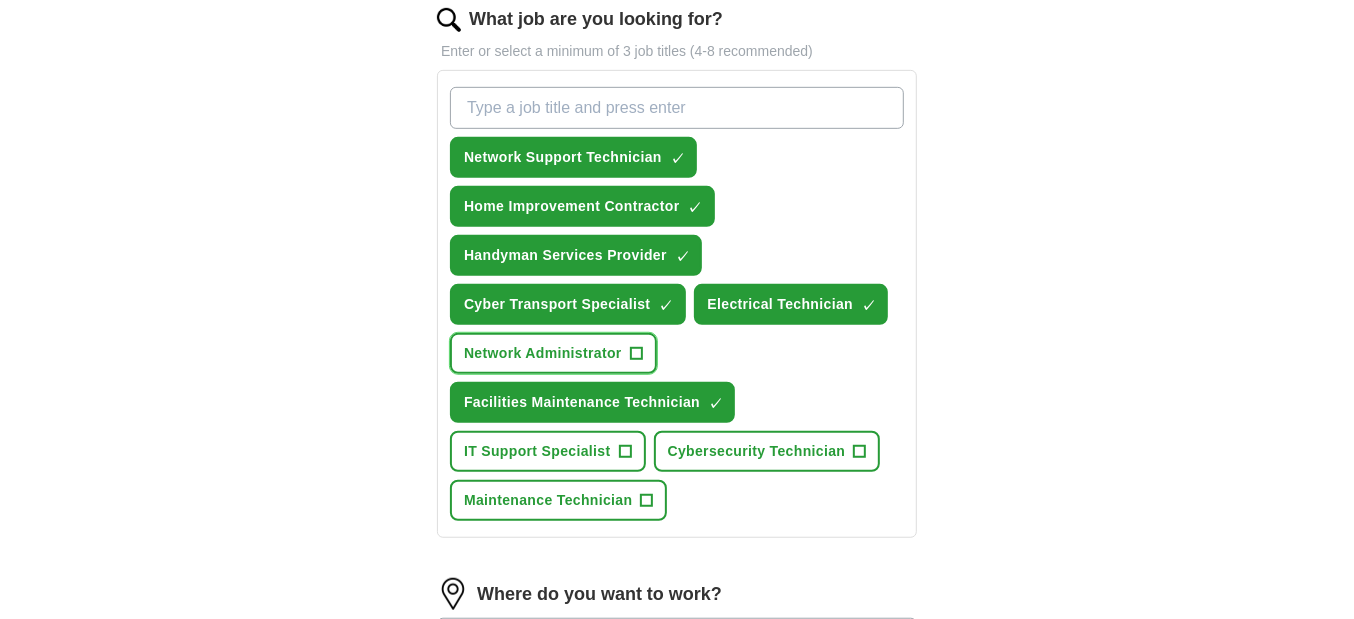 click on "Network Administrator +" at bounding box center [553, 353] 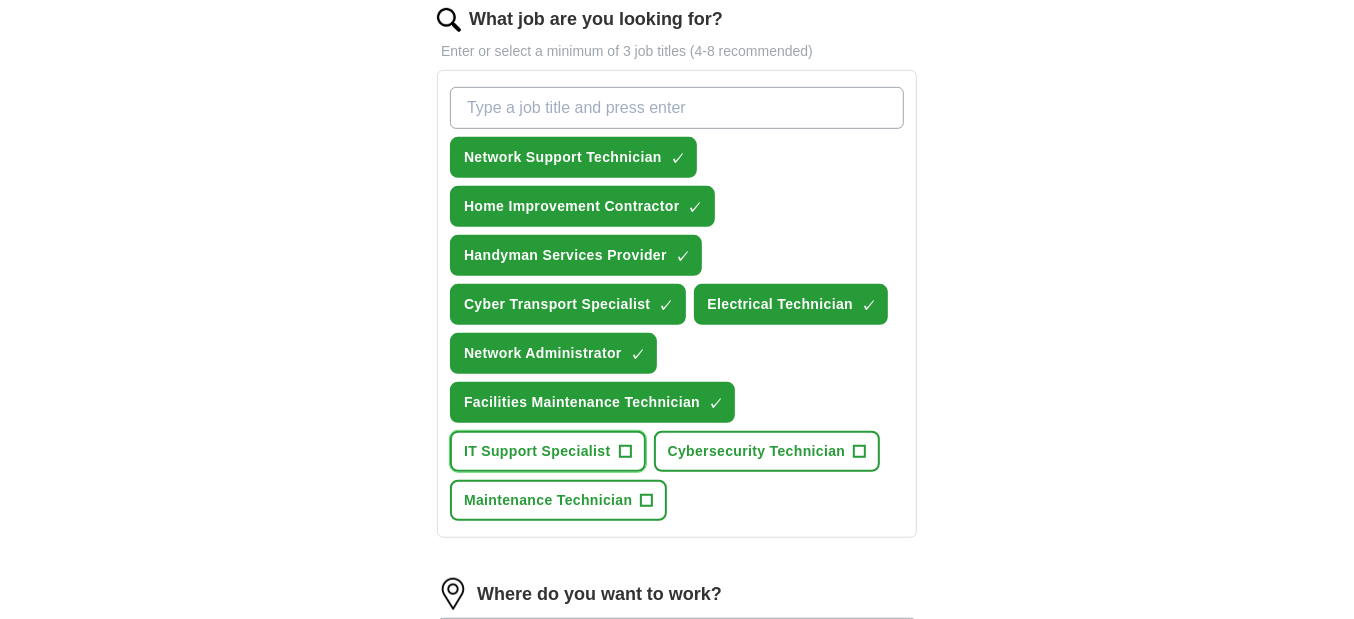 click on "IT Support Specialist +" at bounding box center [548, 451] 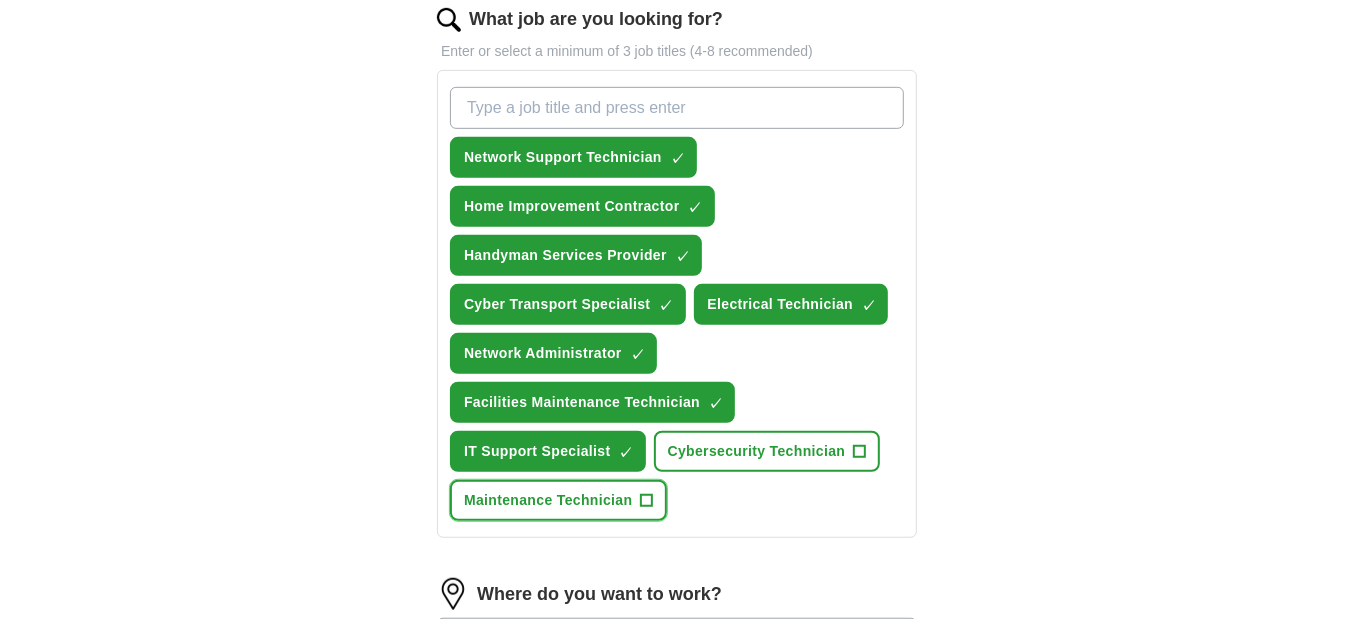 click on "Maintenance Technician" at bounding box center (548, 500) 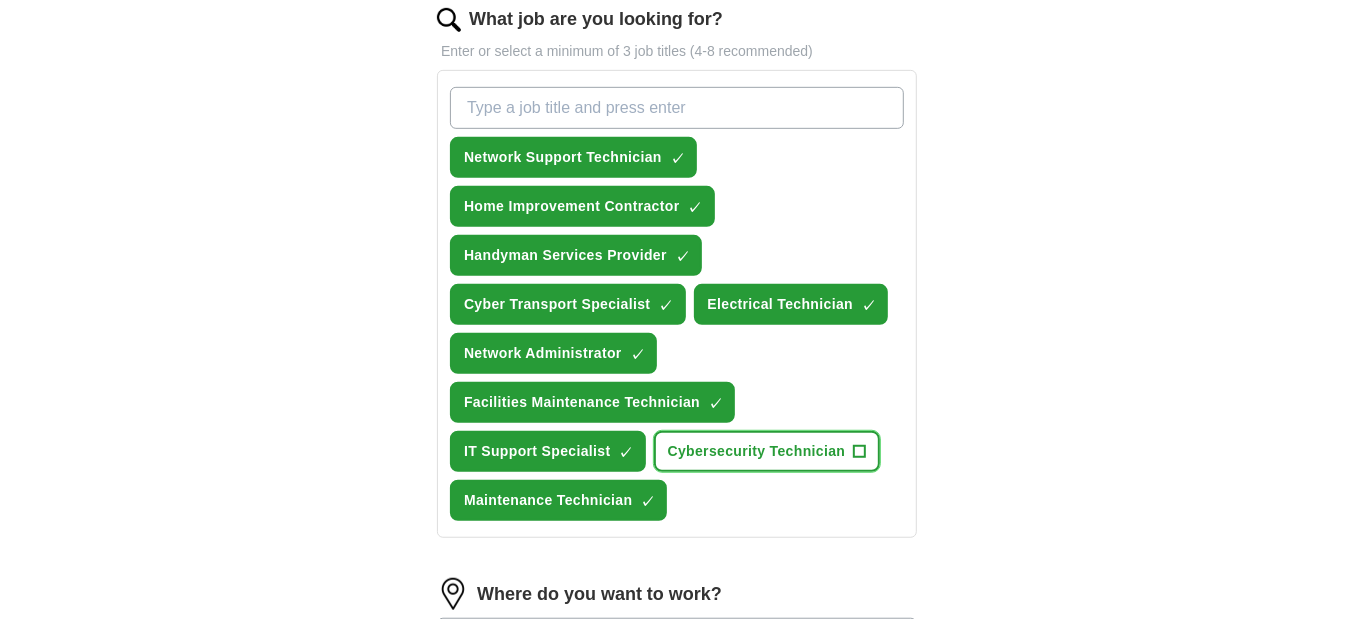 click on "Cybersecurity Technician" at bounding box center (757, 451) 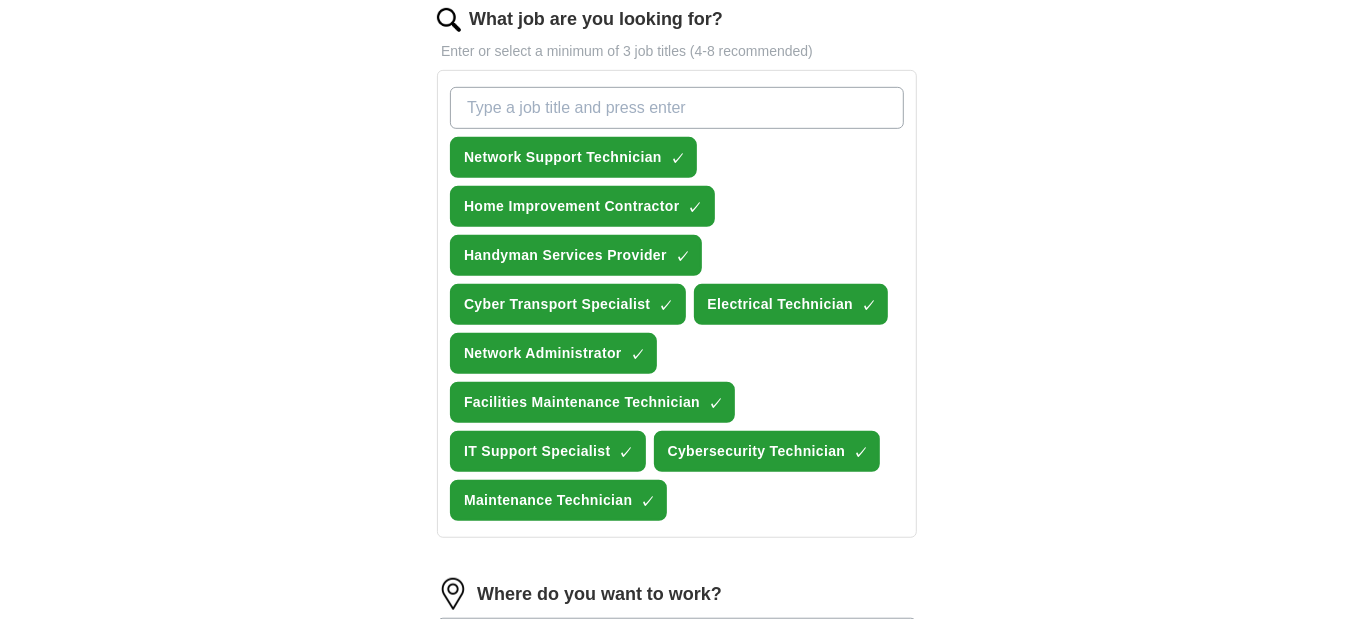 click on "What job are you looking for?" at bounding box center [677, 108] 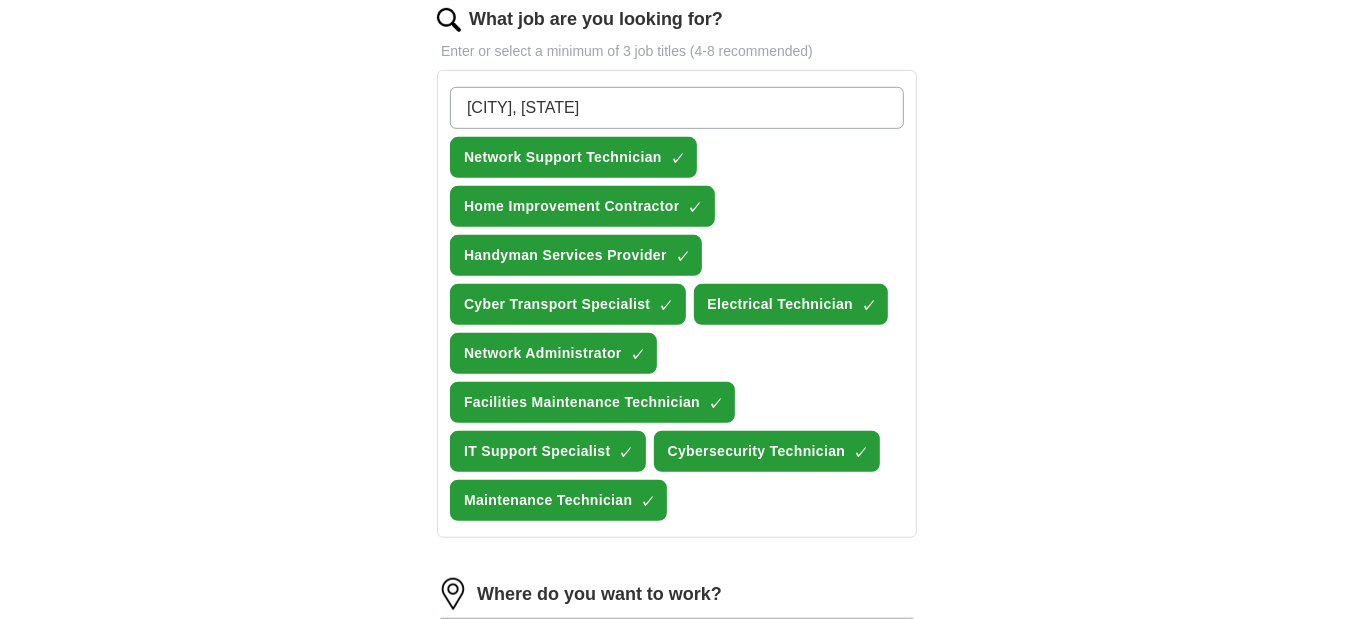 type on "[CITY]" 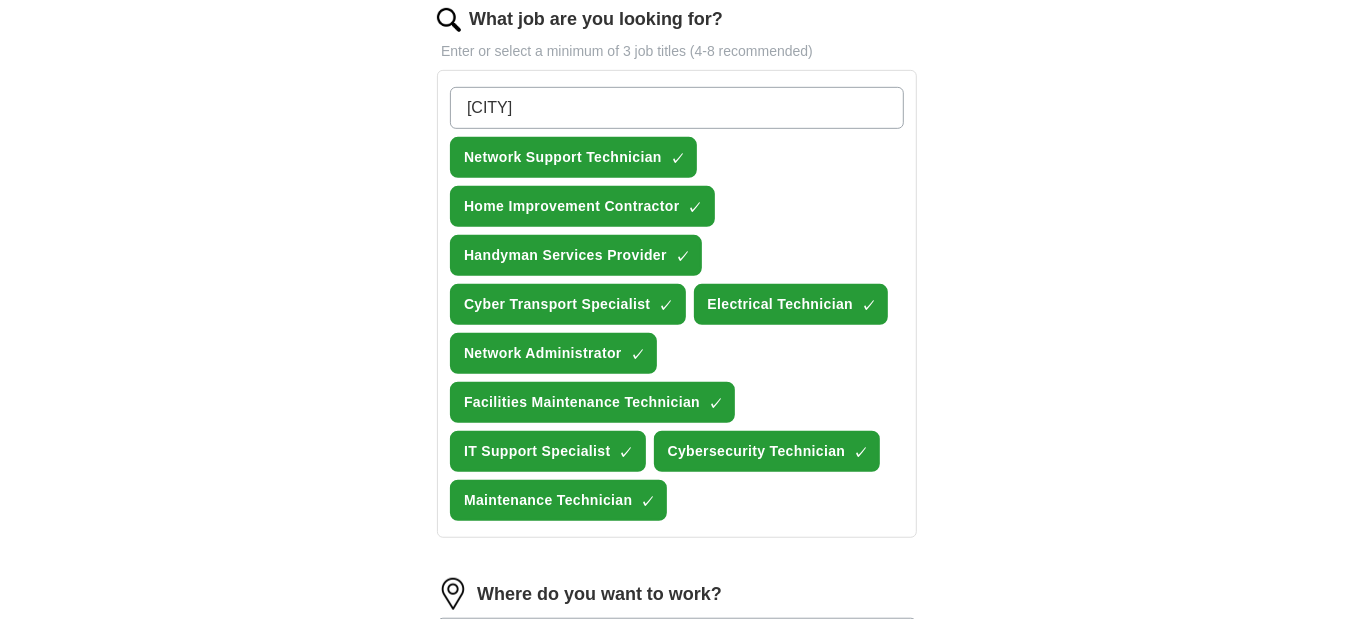 type 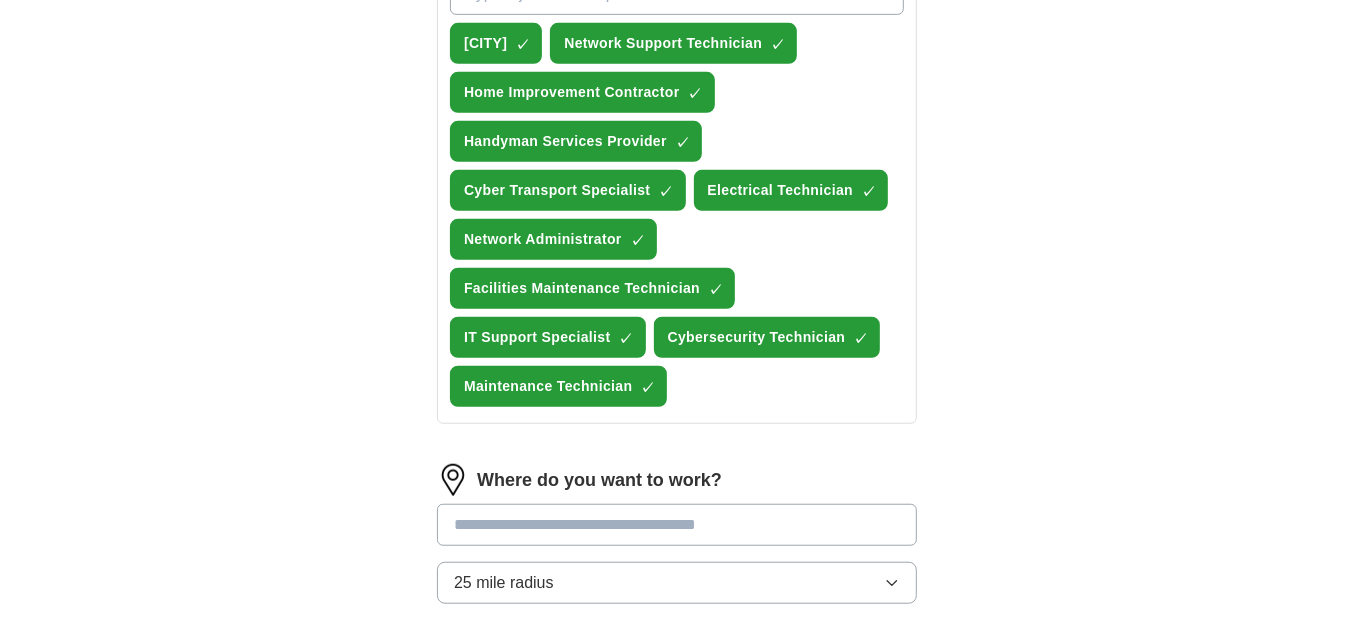 scroll, scrollTop: 1083, scrollLeft: 0, axis: vertical 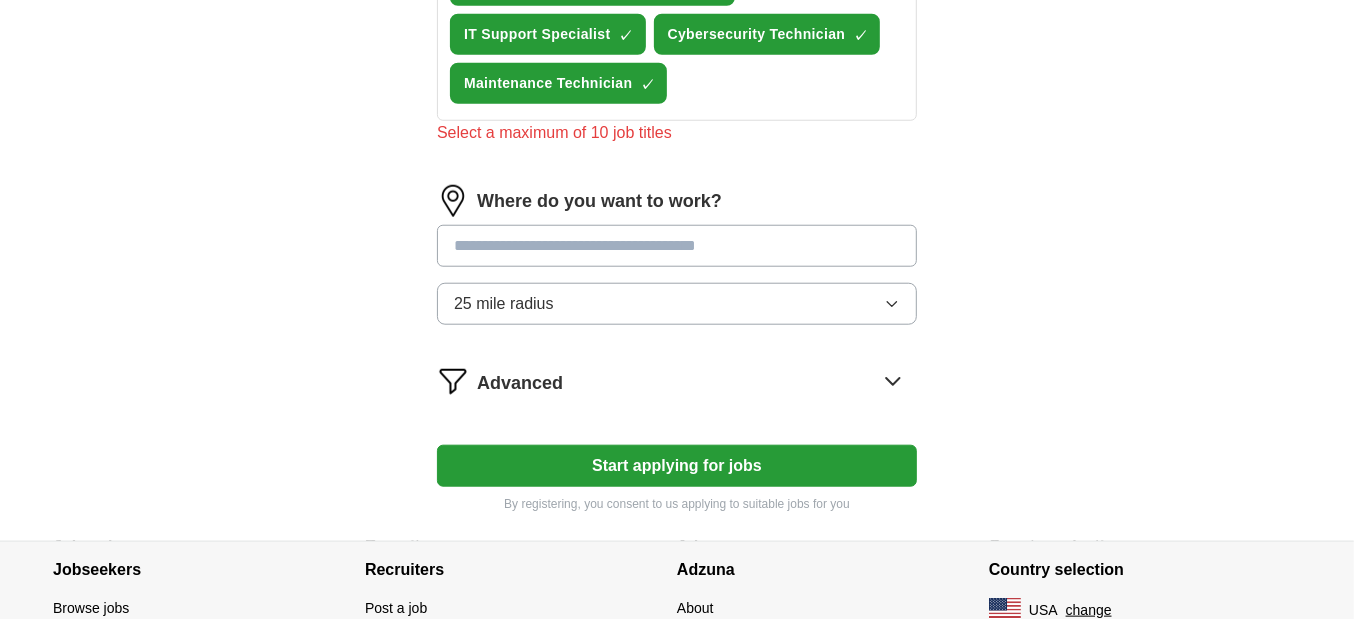 click on "Where do you want to work? 25 mile radius" at bounding box center [677, 263] 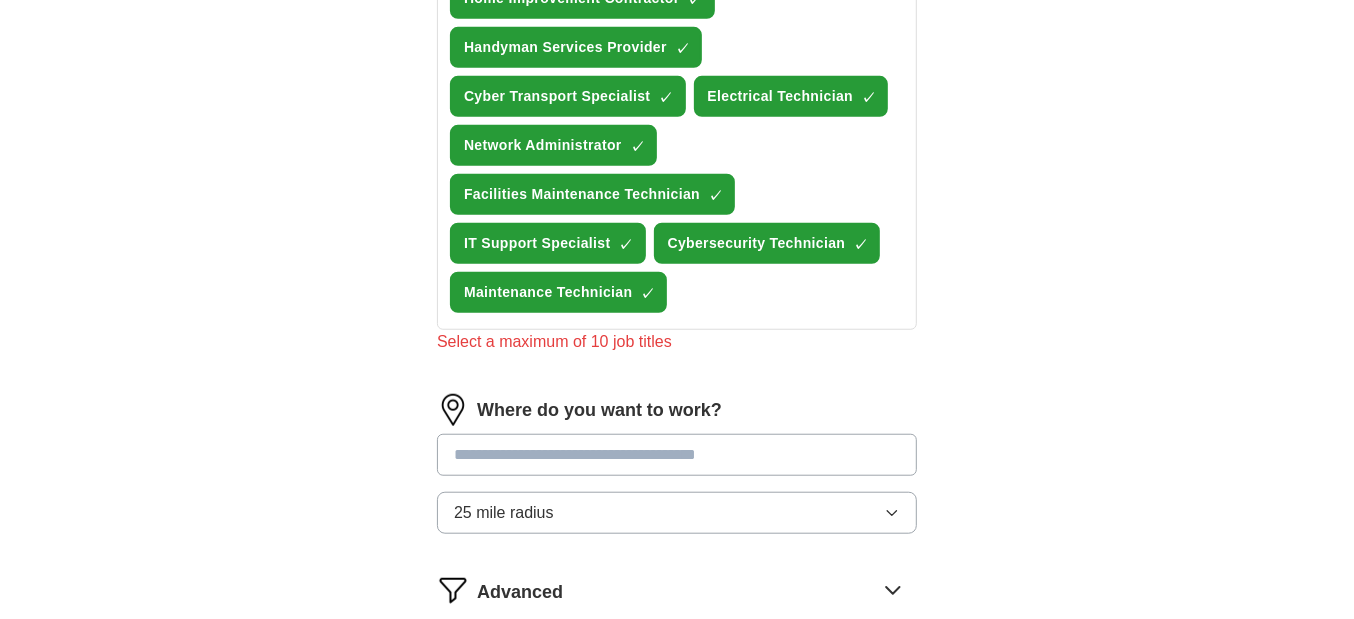 scroll, scrollTop: 750, scrollLeft: 0, axis: vertical 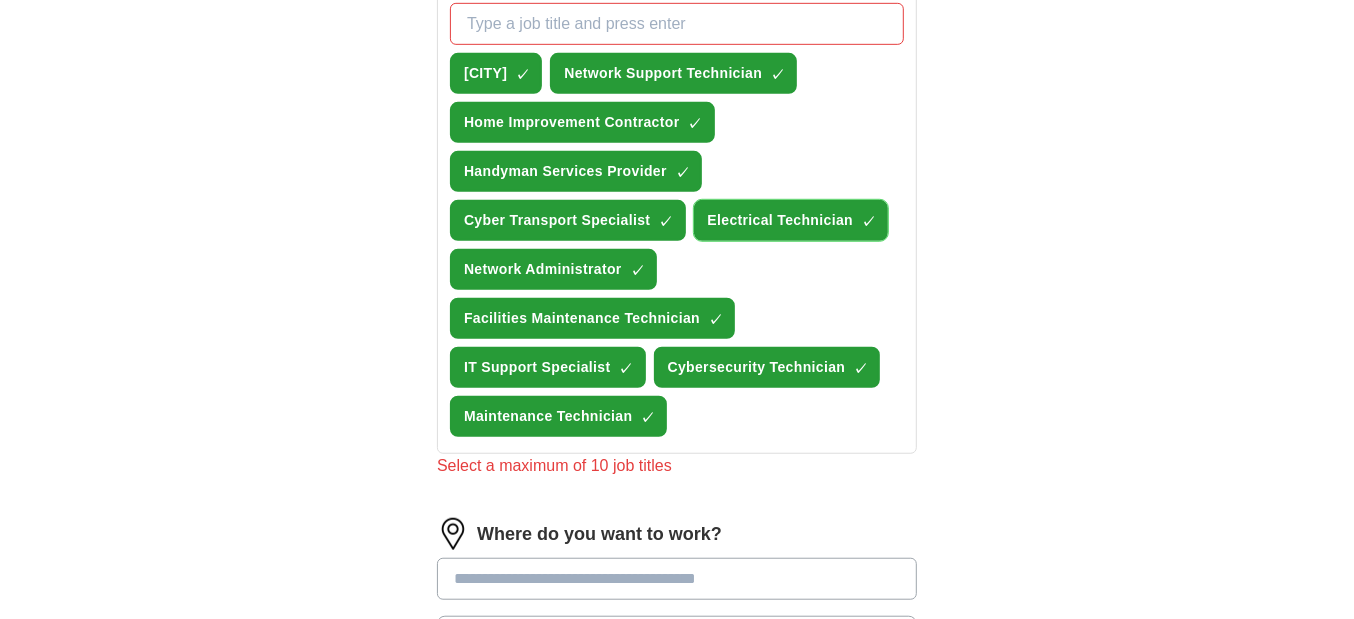 click on "Electrical Technician ✓ ×" at bounding box center (791, 220) 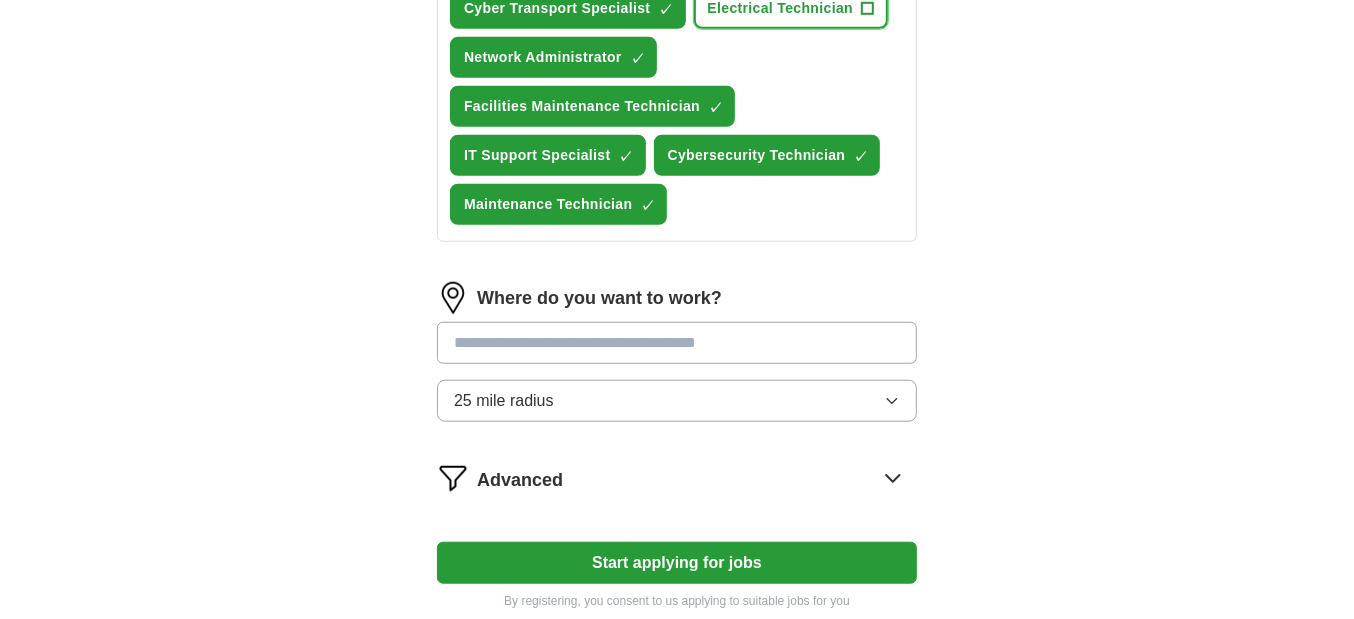scroll, scrollTop: 1000, scrollLeft: 0, axis: vertical 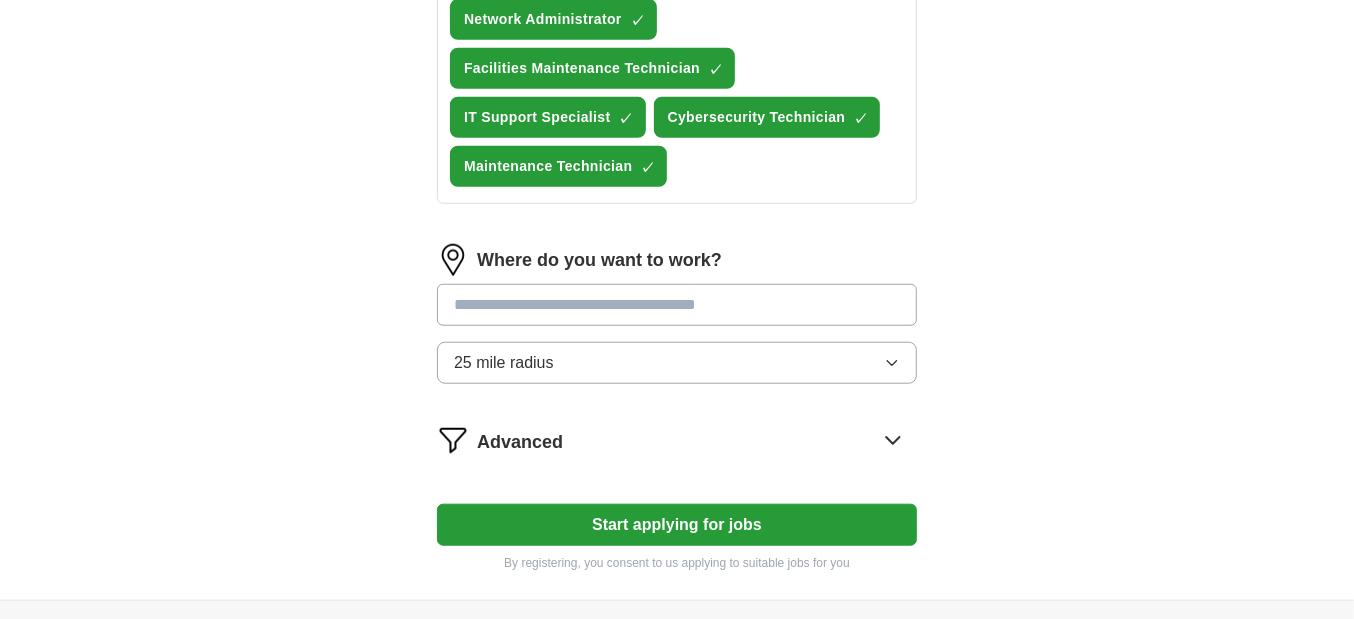 click on "25 mile radius" at bounding box center (677, 363) 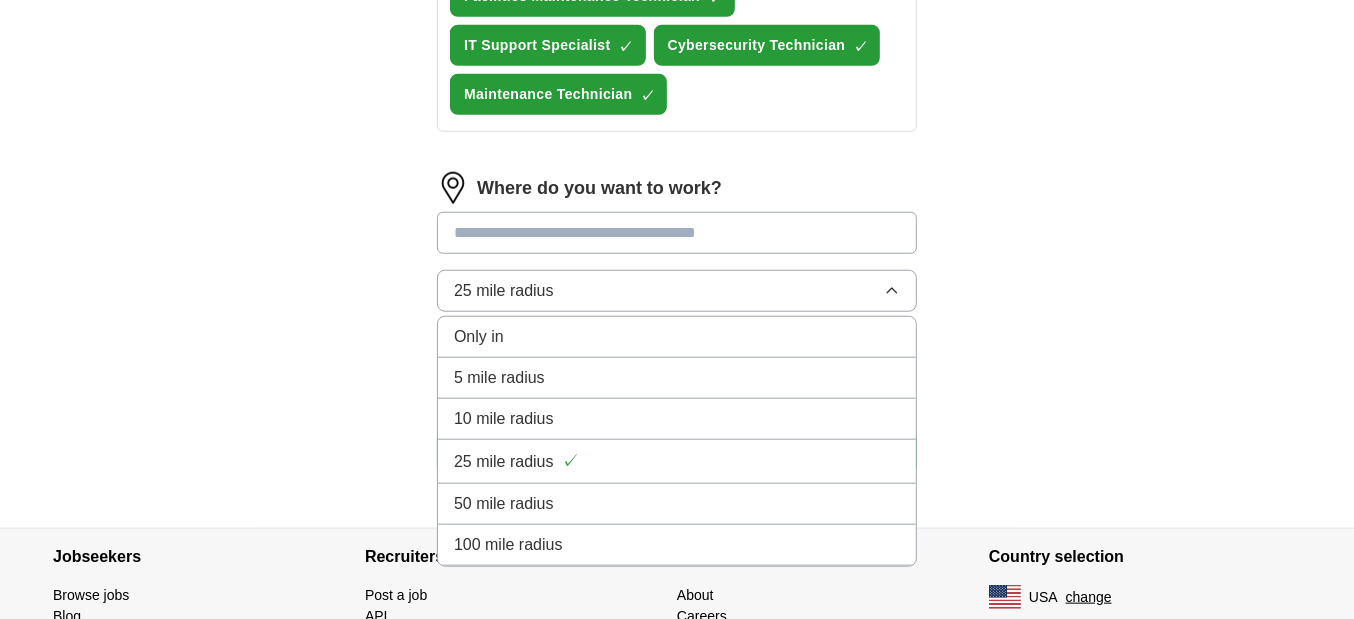 scroll, scrollTop: 1166, scrollLeft: 0, axis: vertical 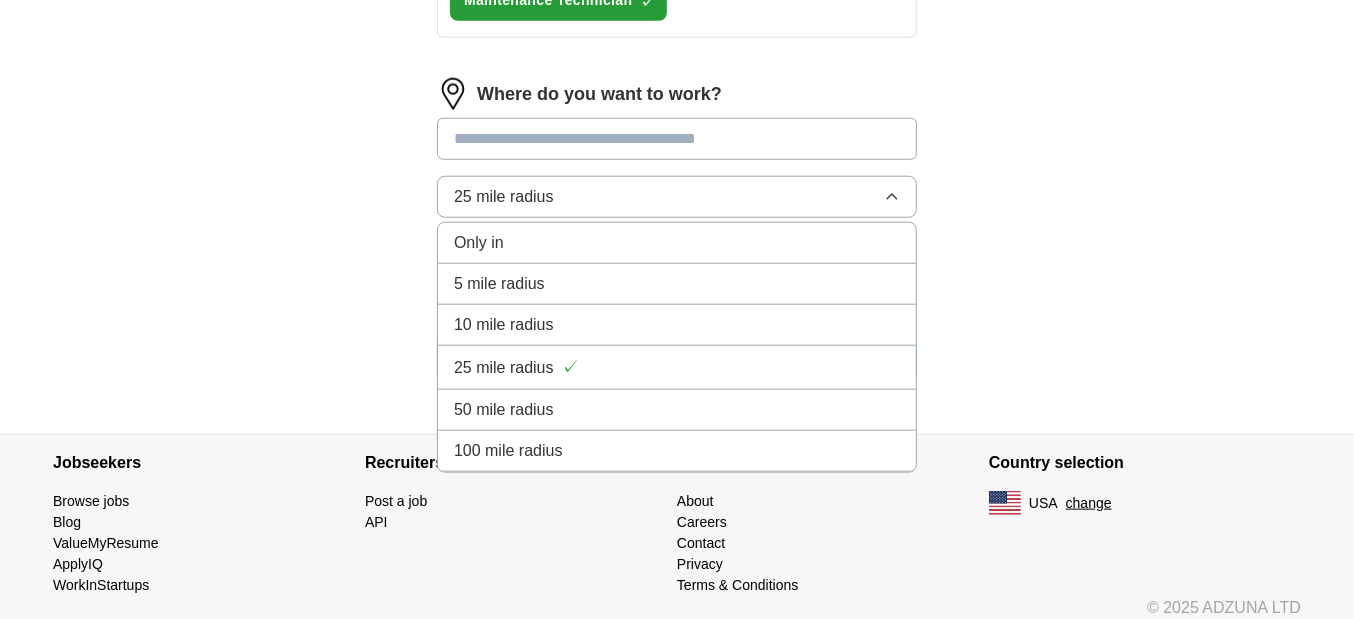 click on "100 mile radius" at bounding box center [677, 451] 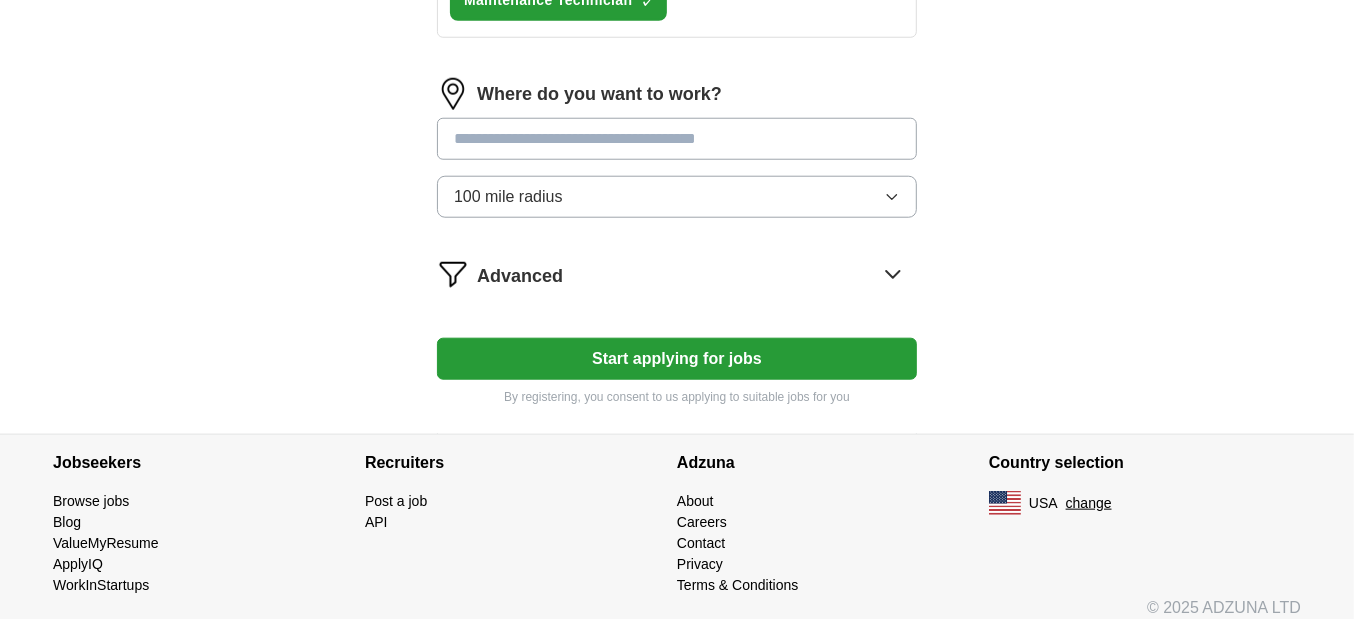 click on "Start applying for jobs" at bounding box center (677, 359) 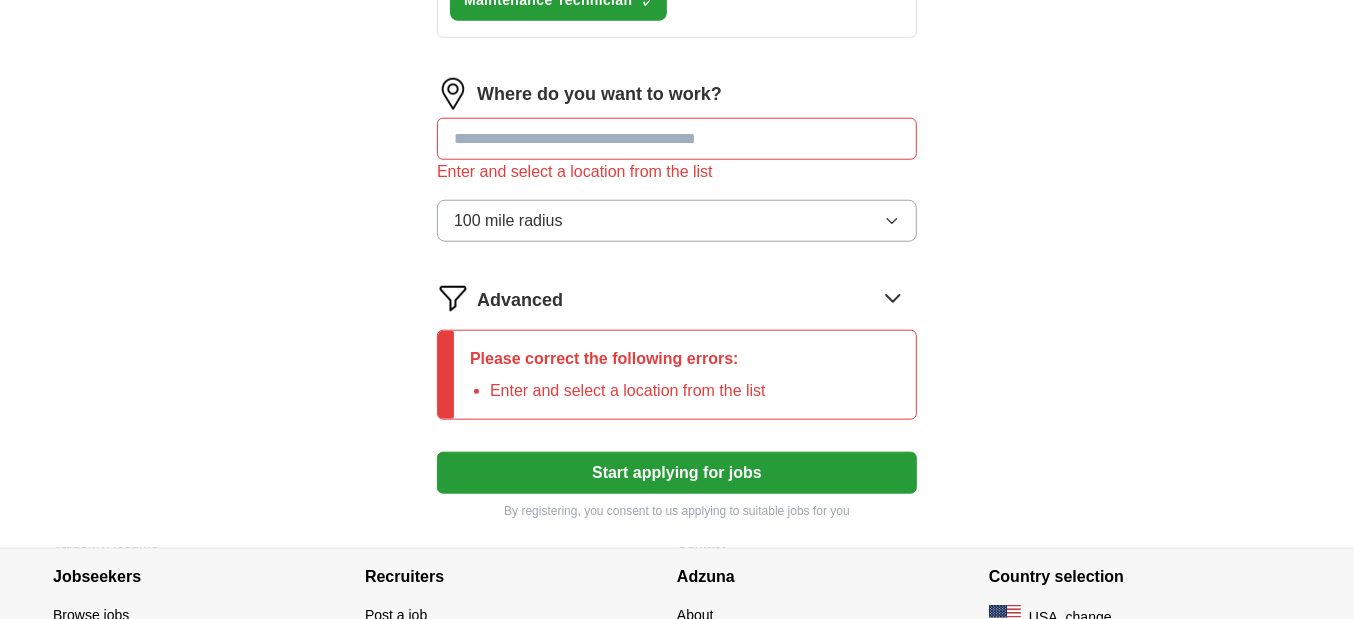 click at bounding box center [677, 139] 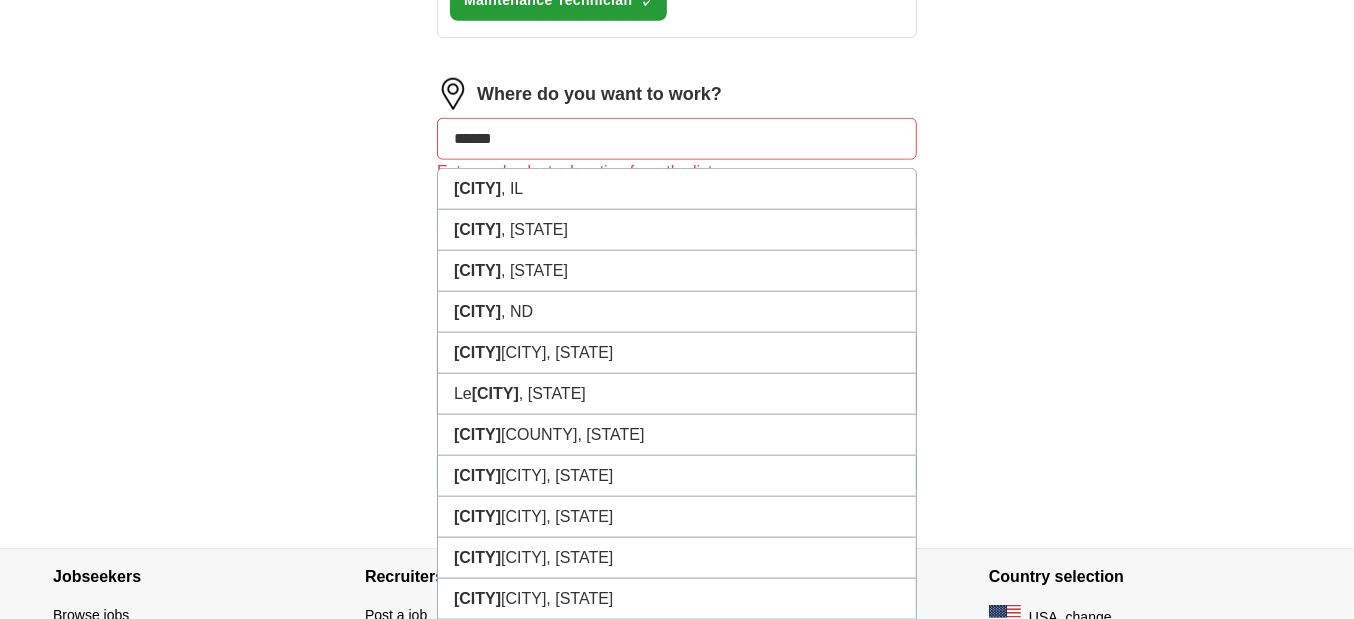 type on "*******" 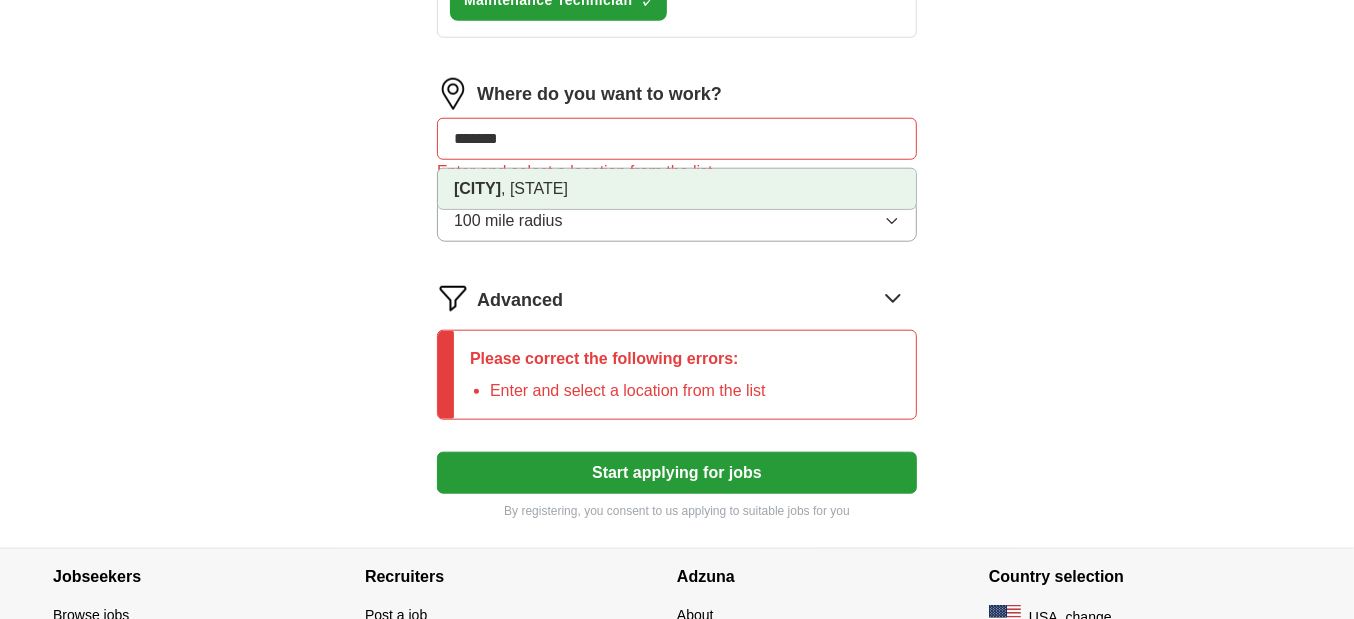 click on "[CITY], [STATE]" at bounding box center [677, 189] 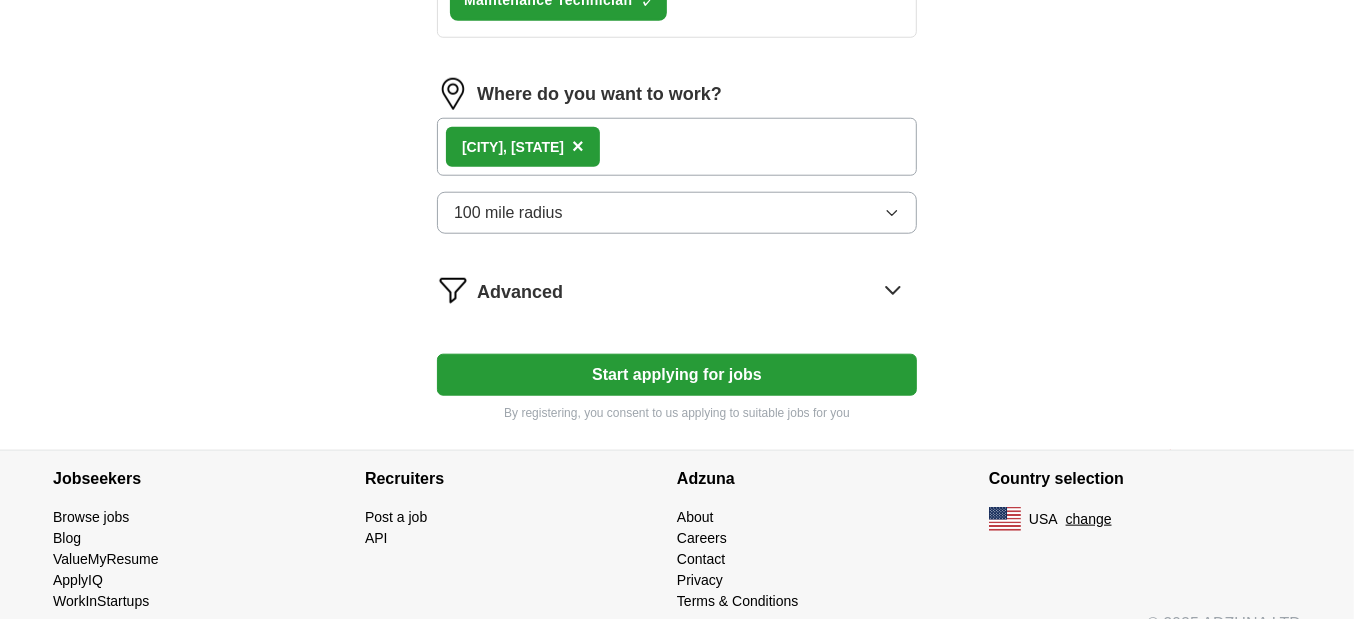 click on "Start applying for jobs" at bounding box center (677, 375) 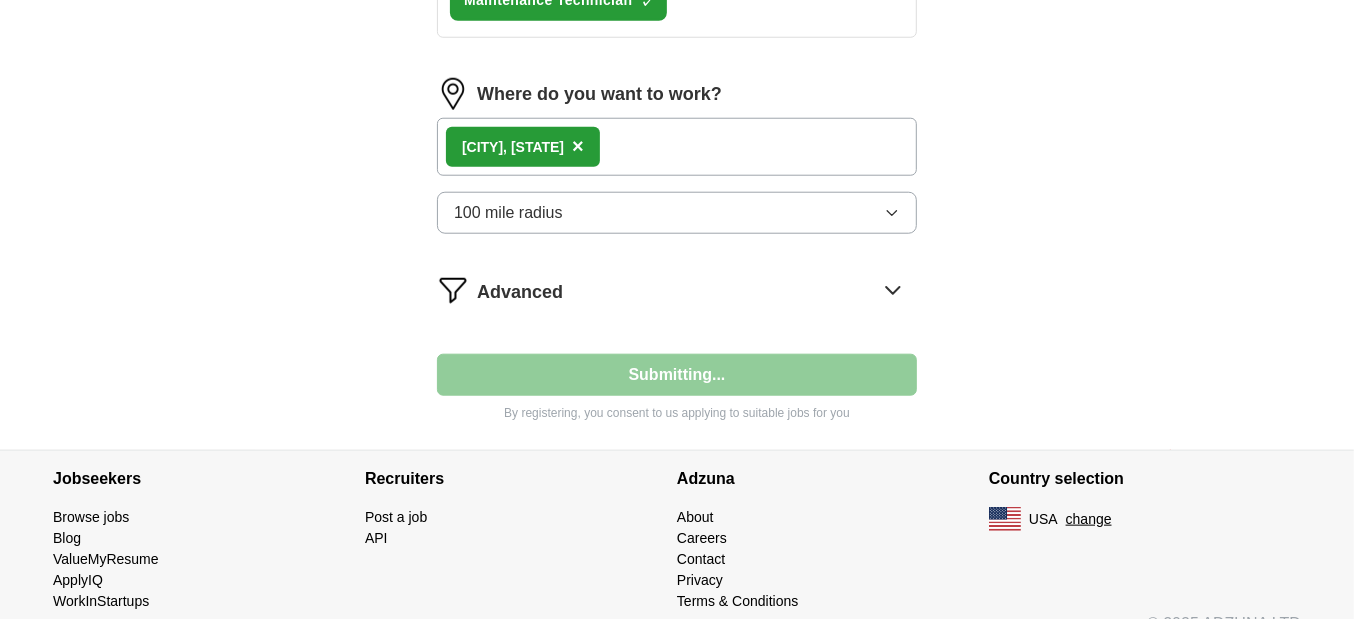 select on "**" 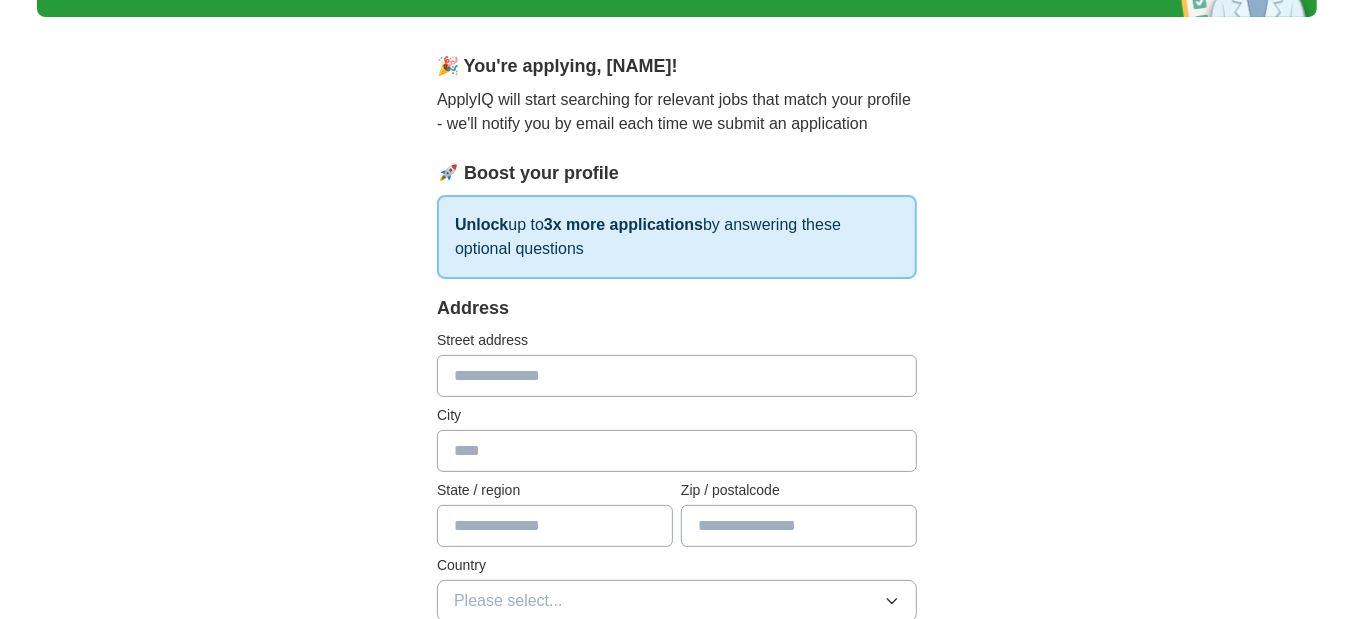 scroll, scrollTop: 166, scrollLeft: 0, axis: vertical 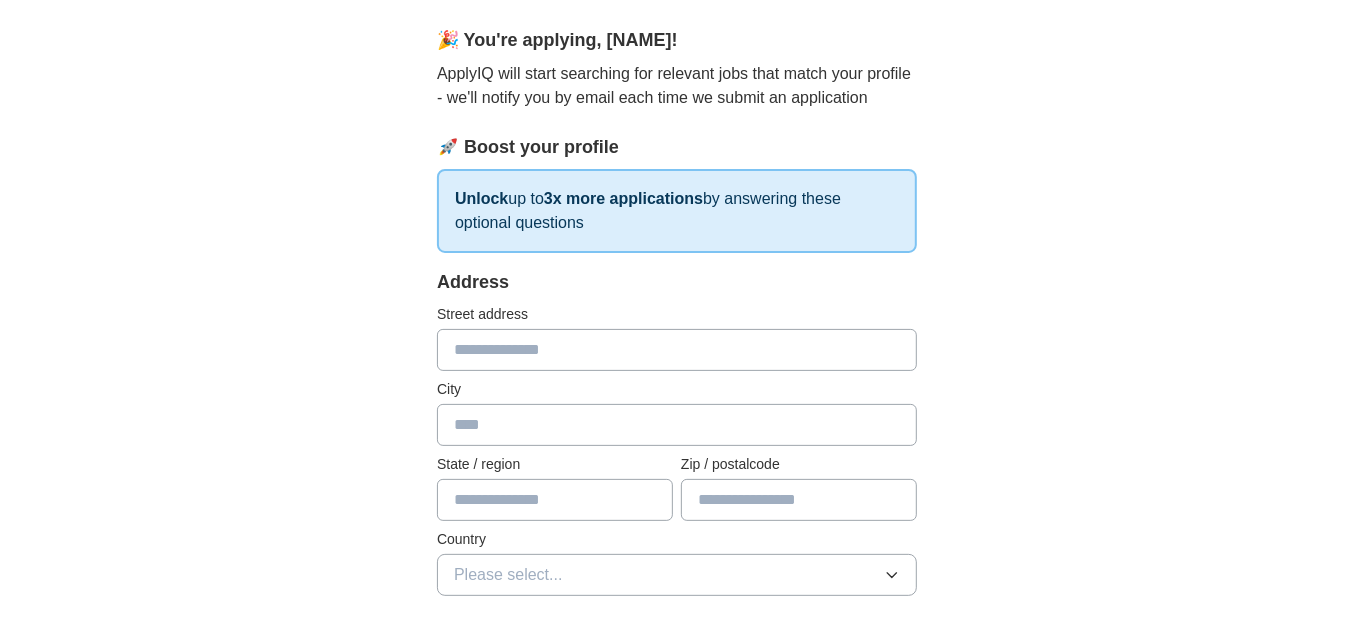 click at bounding box center [677, 350] 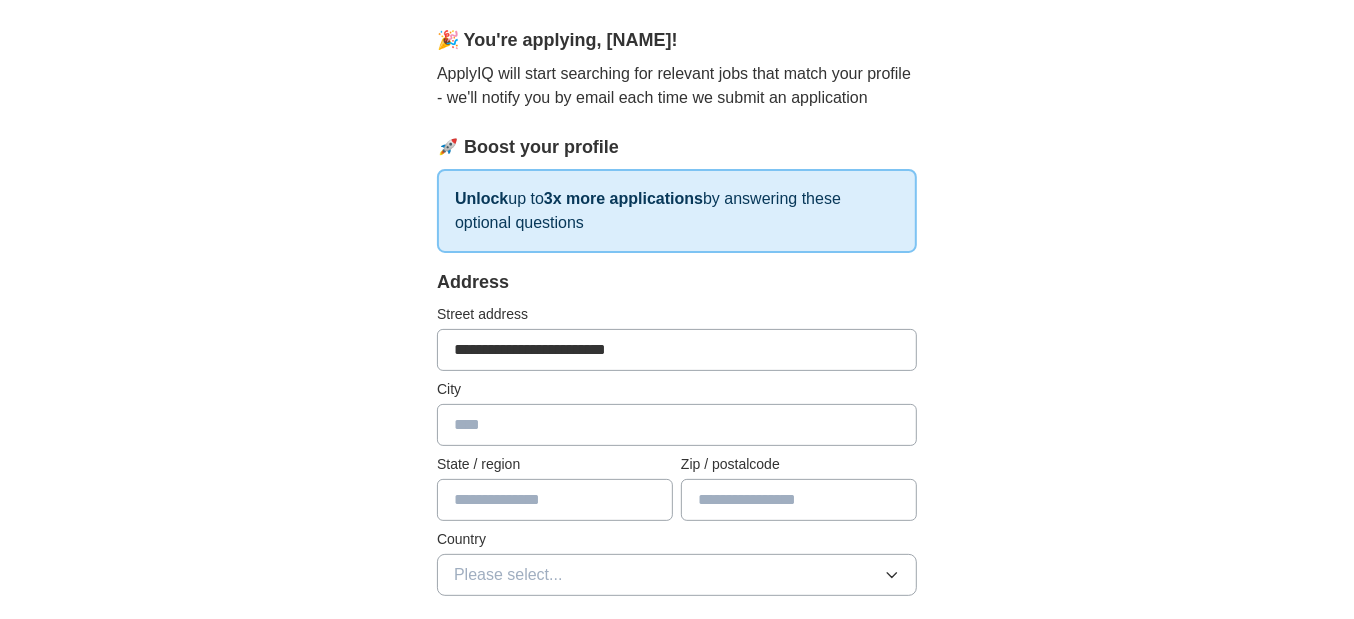 type on "*******" 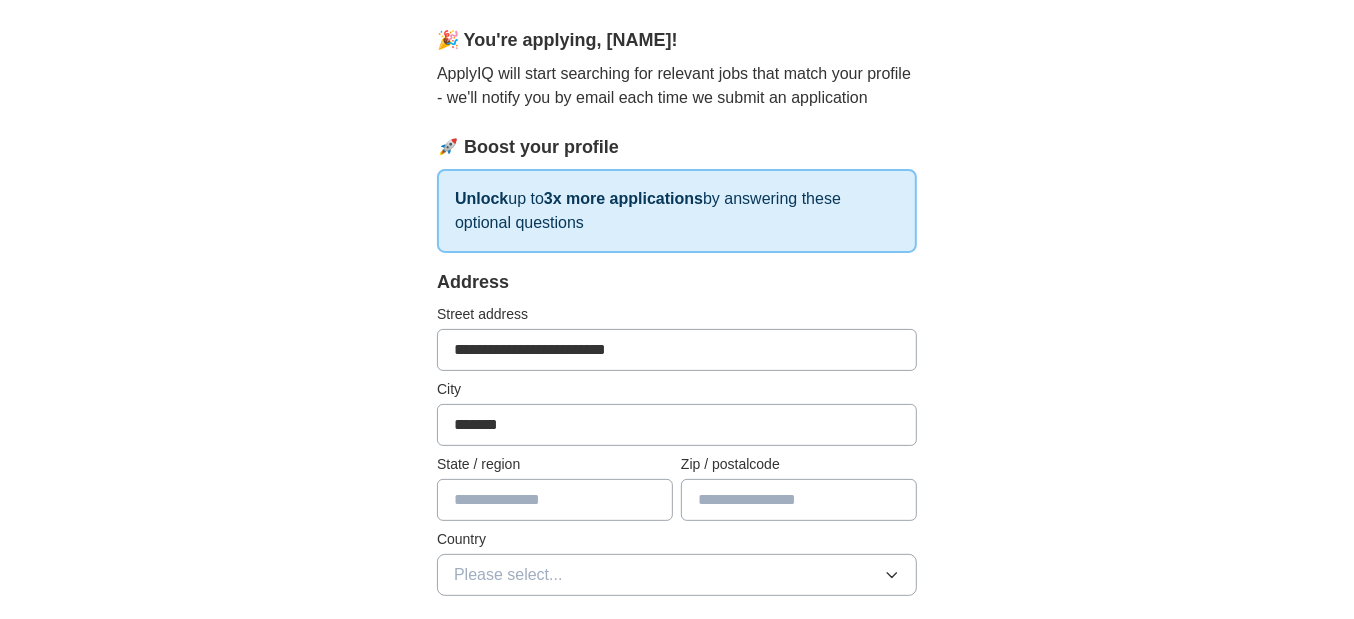 type on "**" 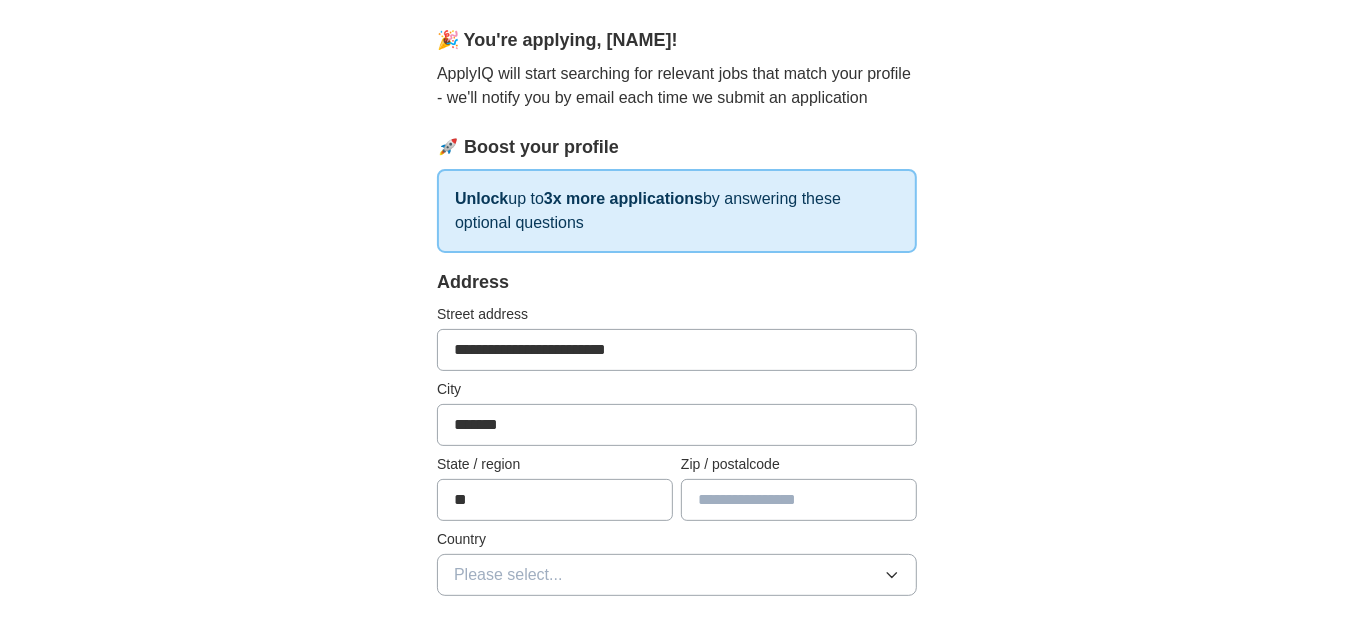 type on "**********" 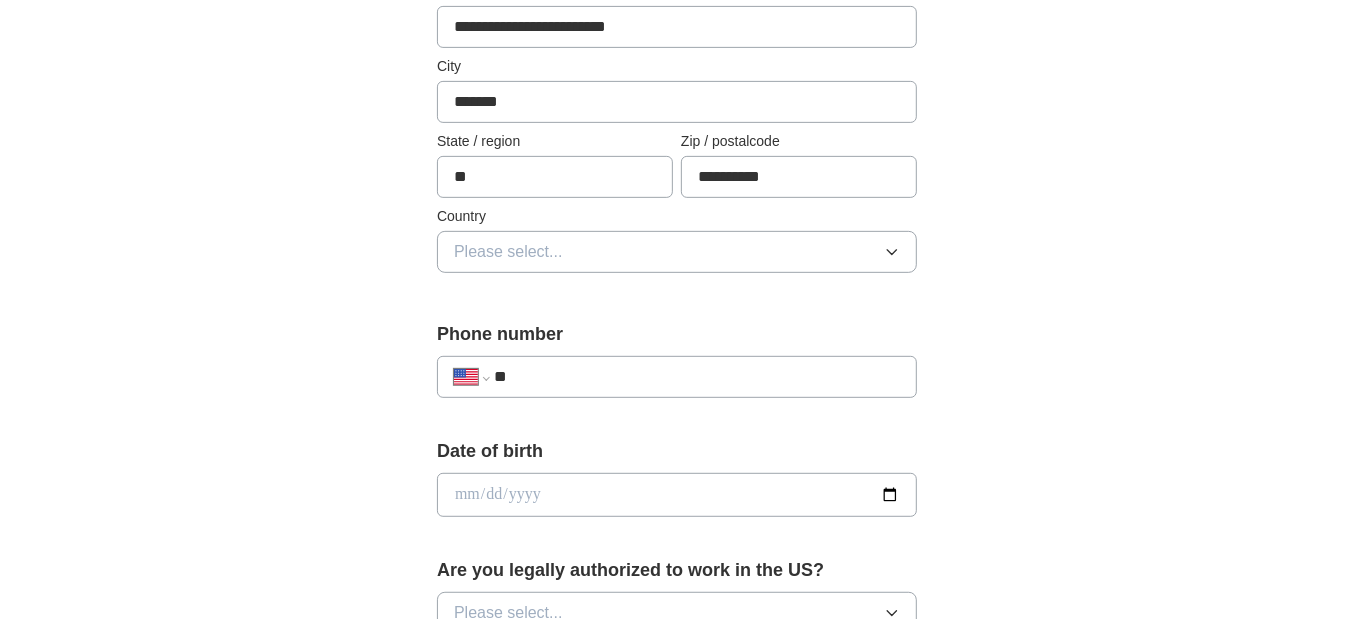 scroll, scrollTop: 500, scrollLeft: 0, axis: vertical 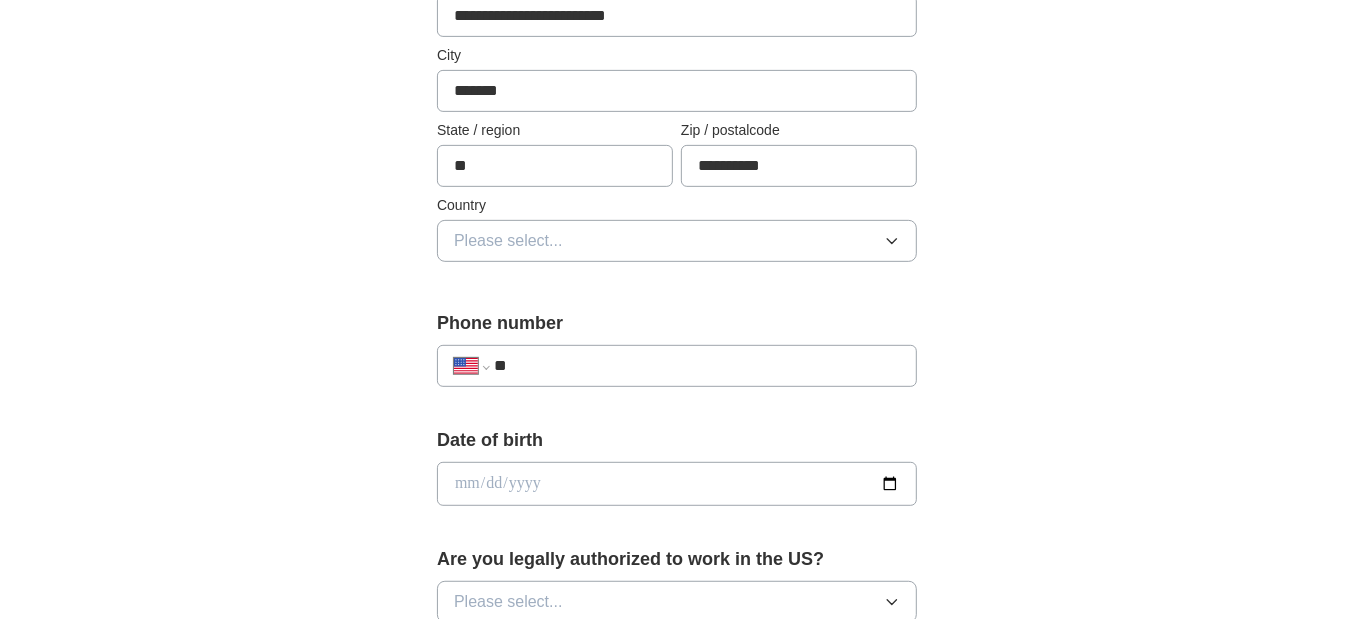 click on "Please select..." at bounding box center [677, 241] 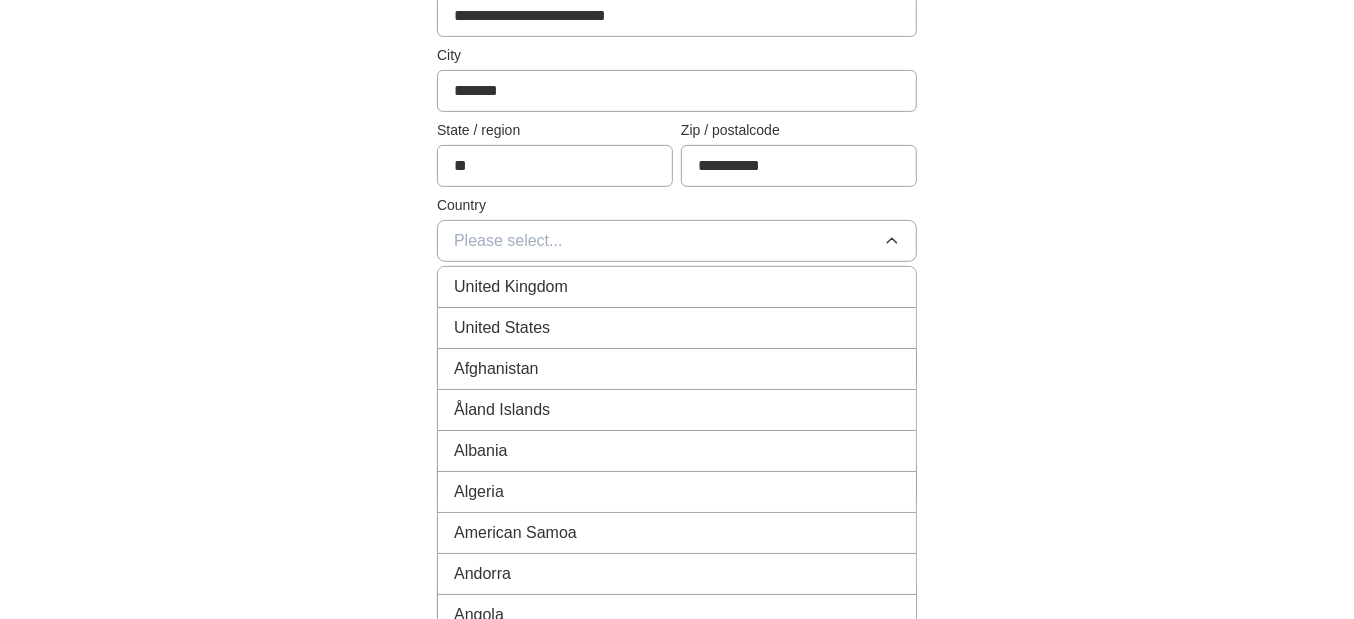 click on "United States" at bounding box center [677, 328] 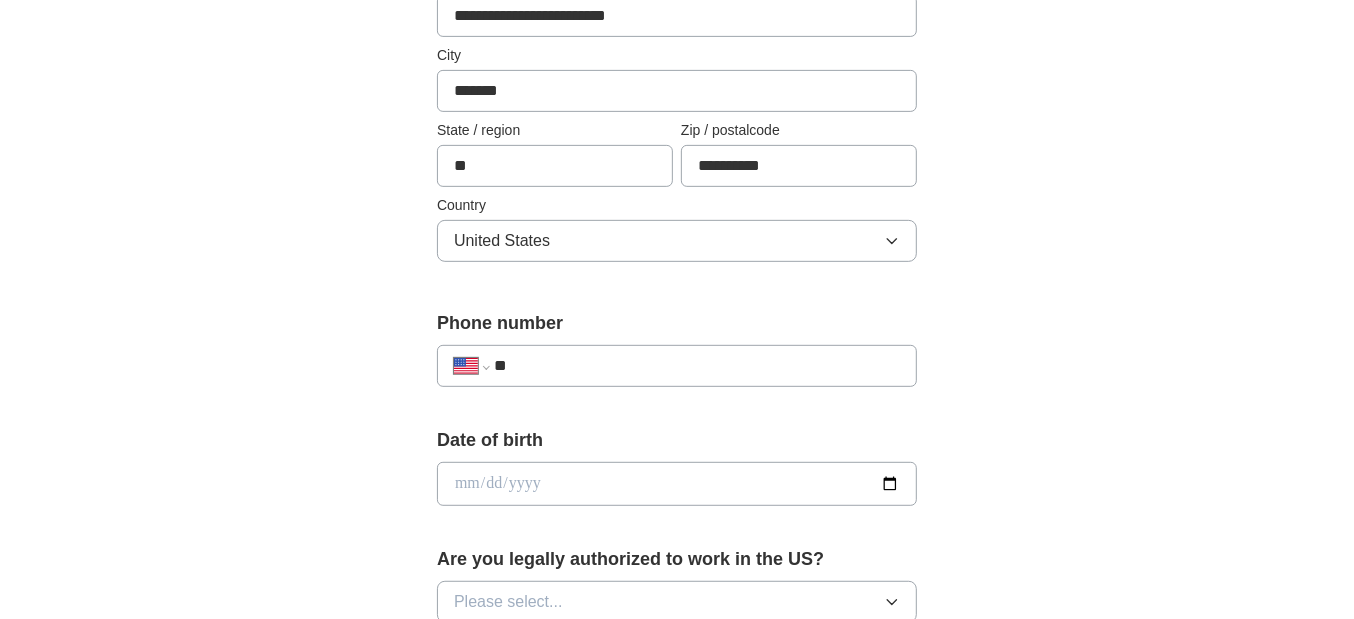click on "**" at bounding box center (697, 366) 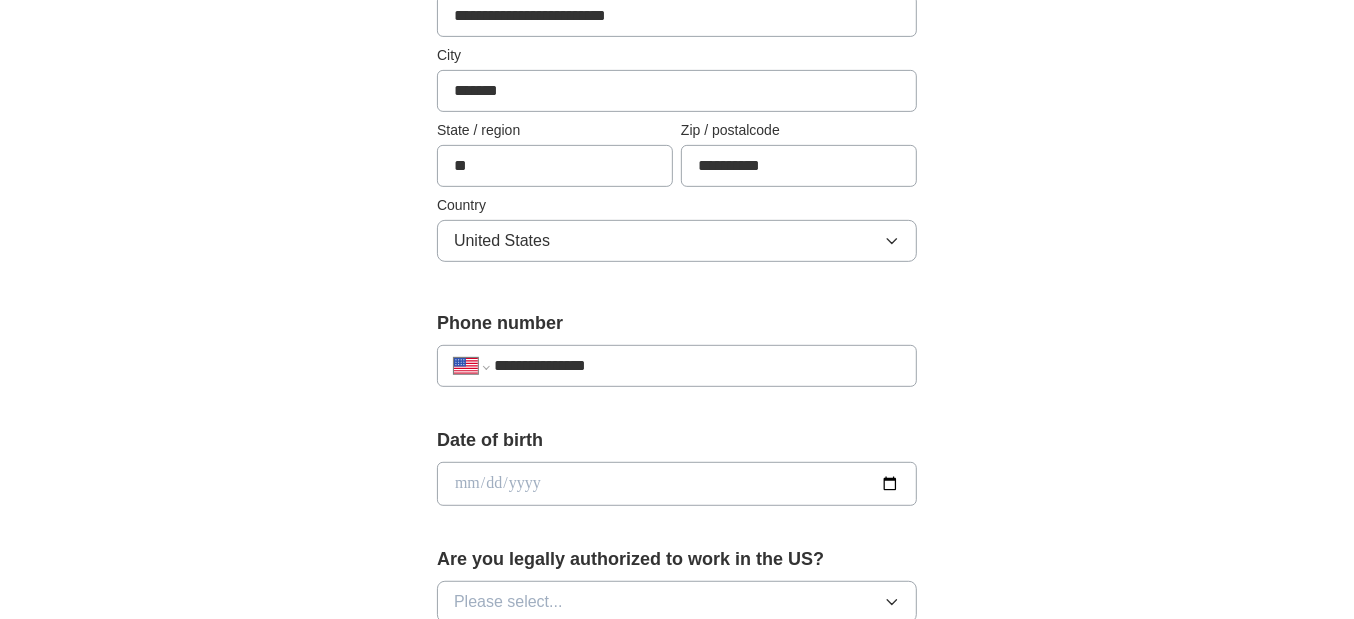 type on "**********" 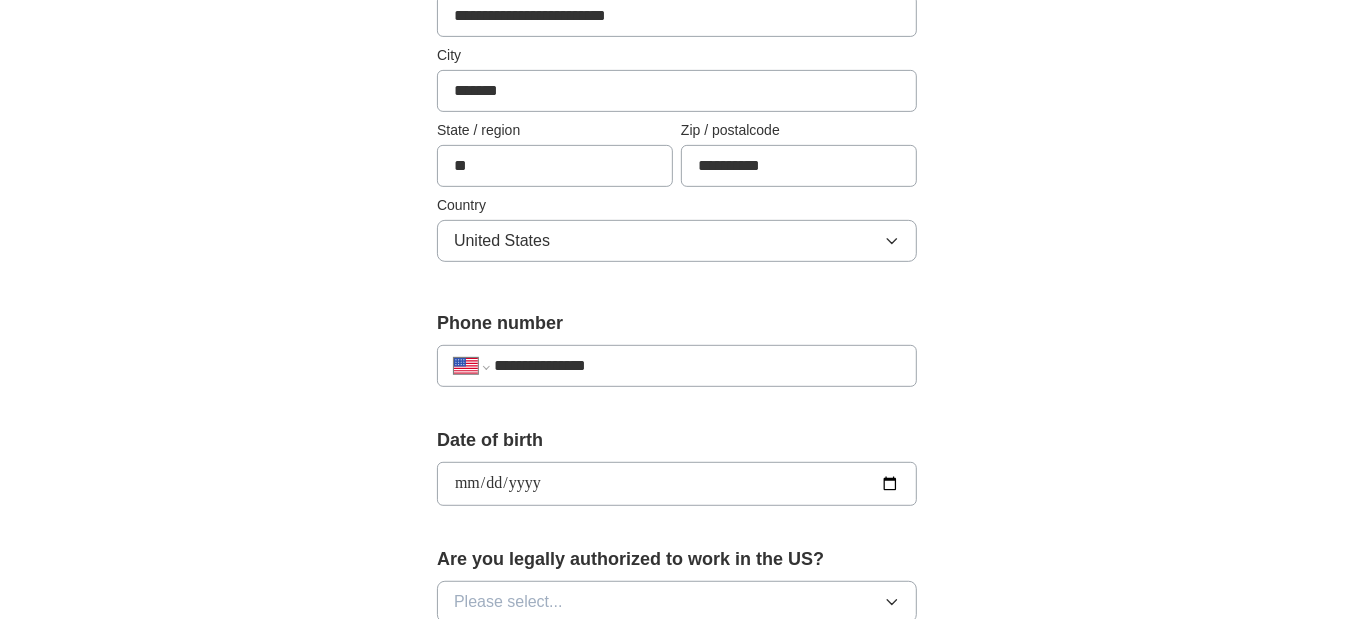 type on "**********" 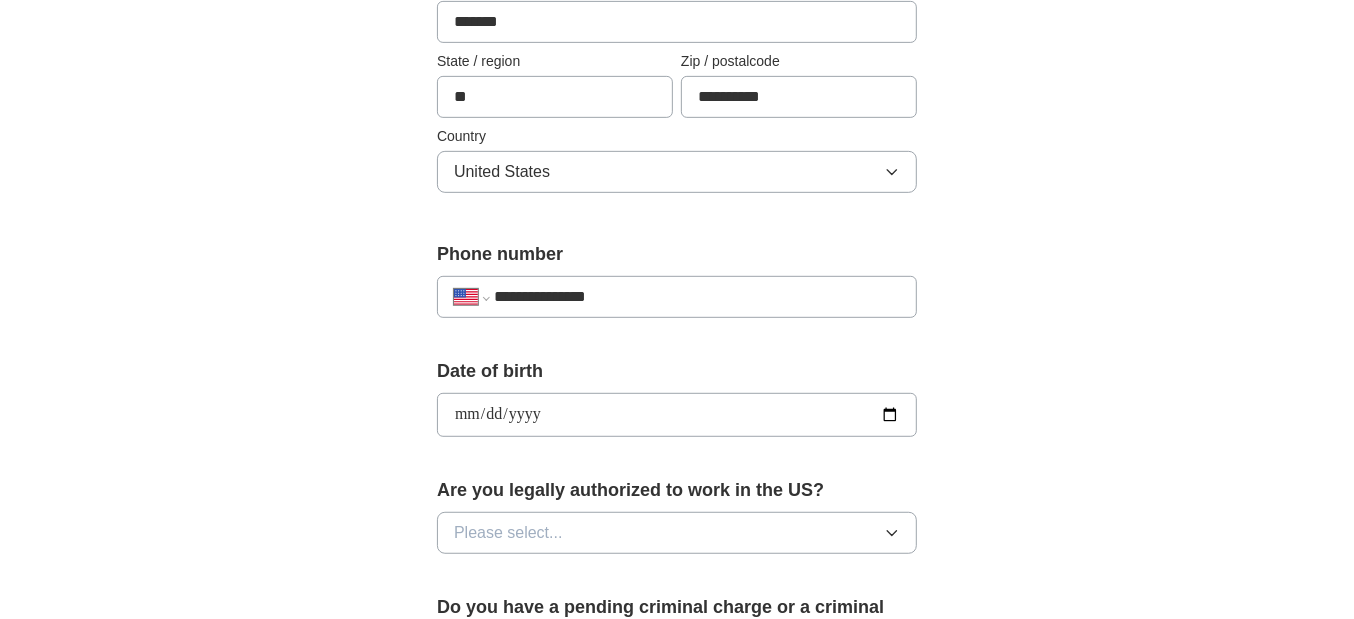 scroll, scrollTop: 666, scrollLeft: 0, axis: vertical 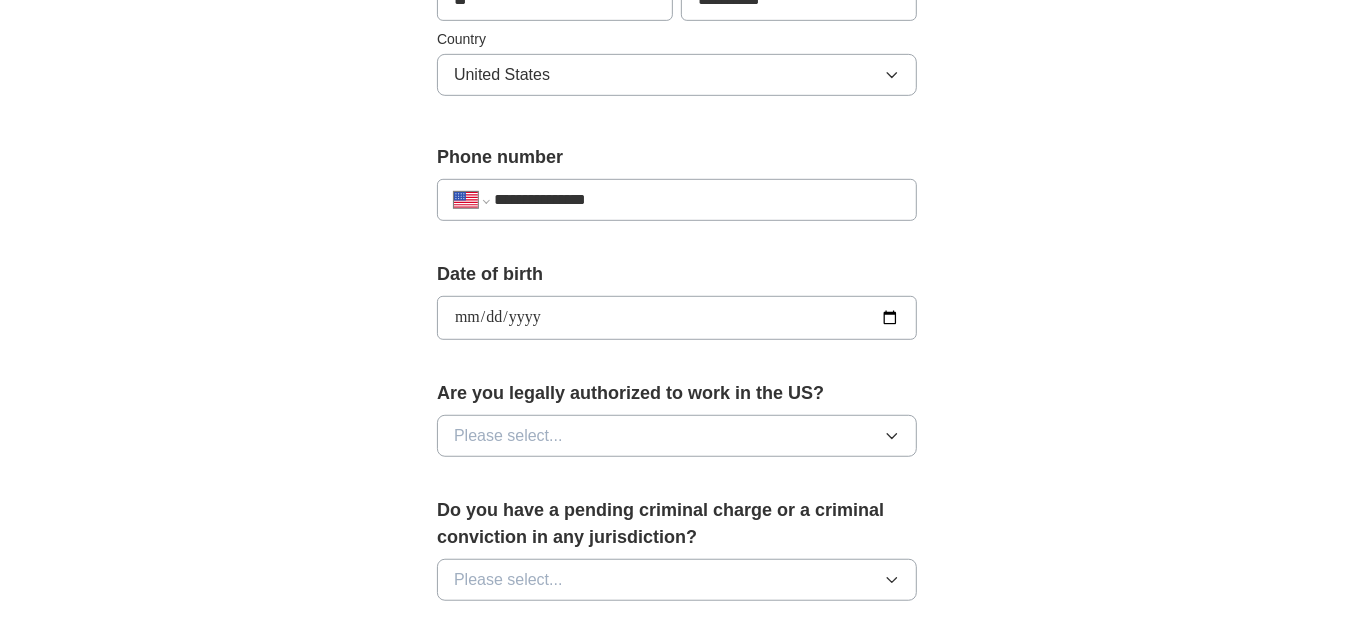 drag, startPoint x: 765, startPoint y: 460, endPoint x: 780, endPoint y: 413, distance: 49.335587 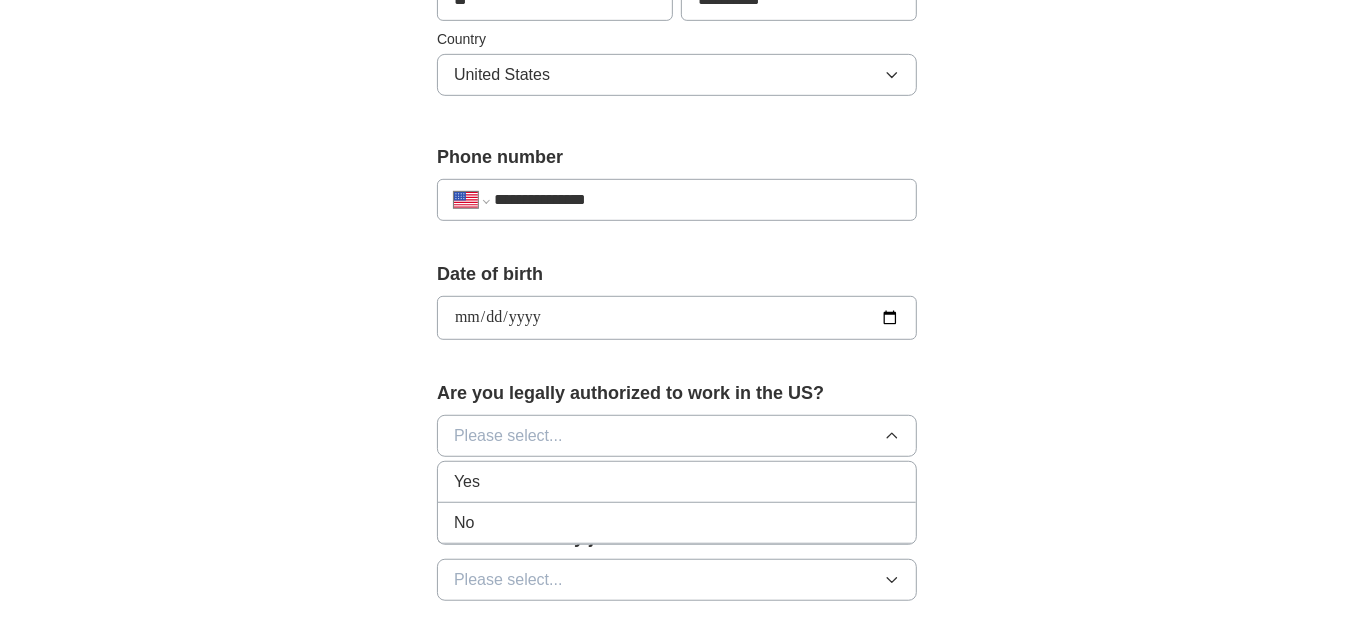click on "Yes" at bounding box center [677, 482] 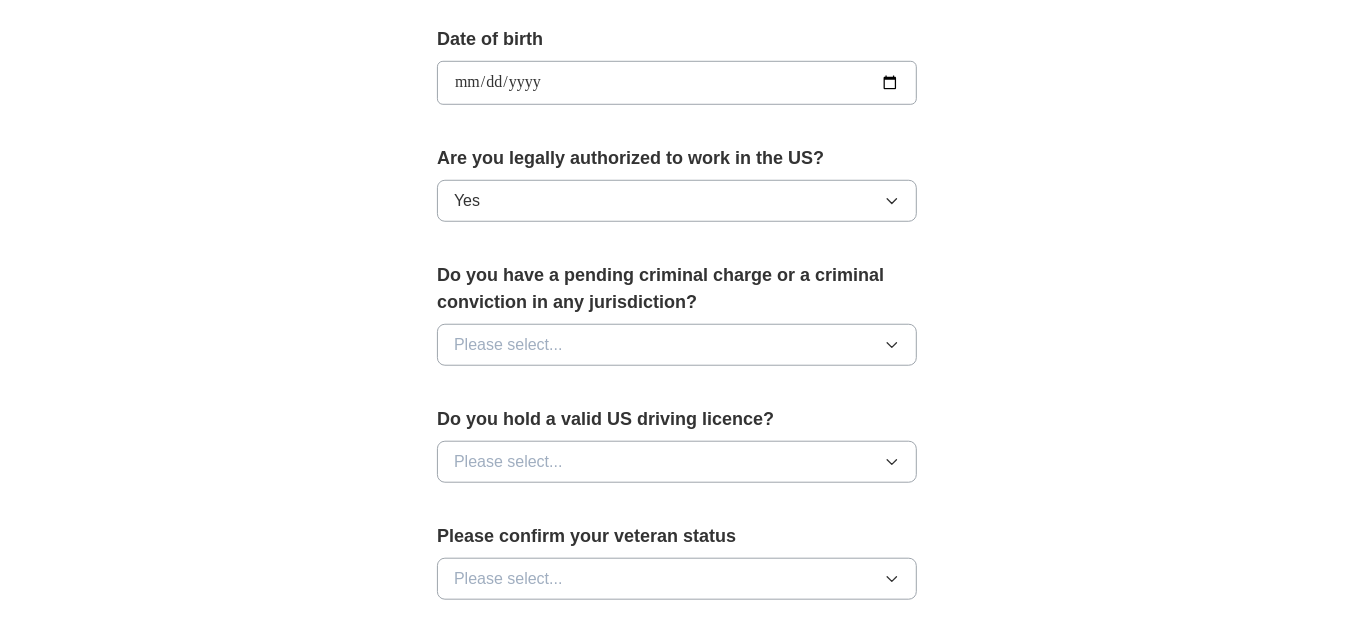 scroll, scrollTop: 916, scrollLeft: 0, axis: vertical 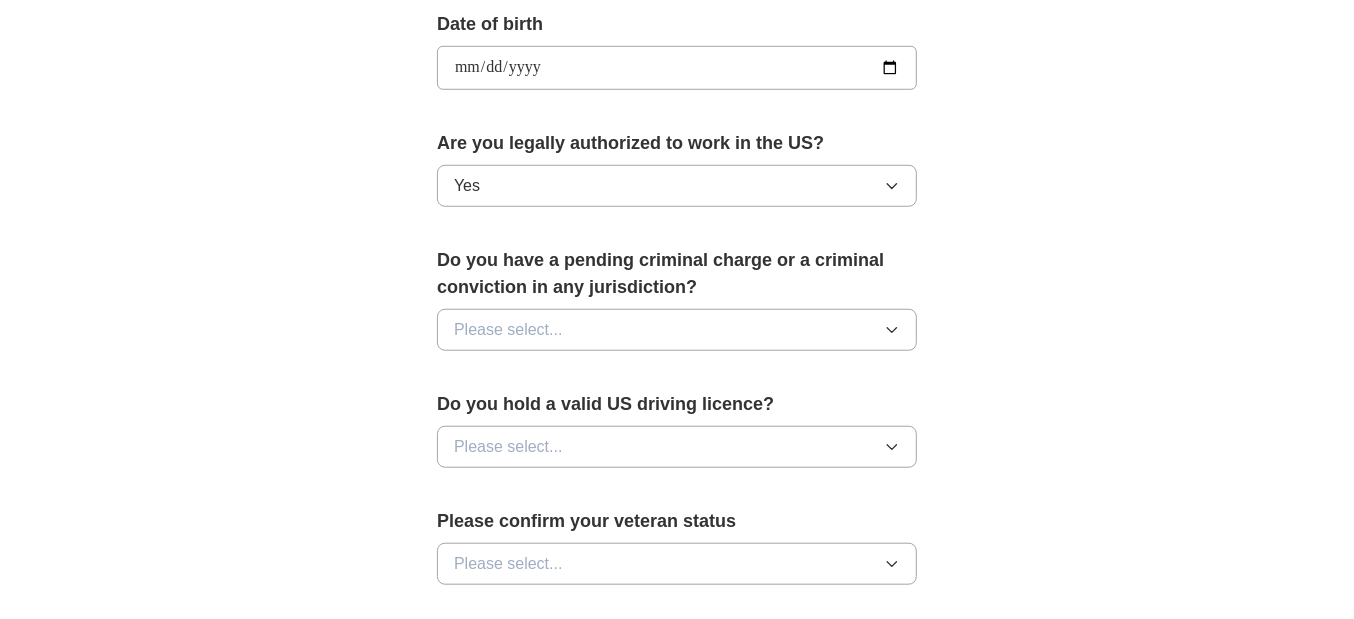 drag, startPoint x: 575, startPoint y: 307, endPoint x: 571, endPoint y: 317, distance: 10.770329 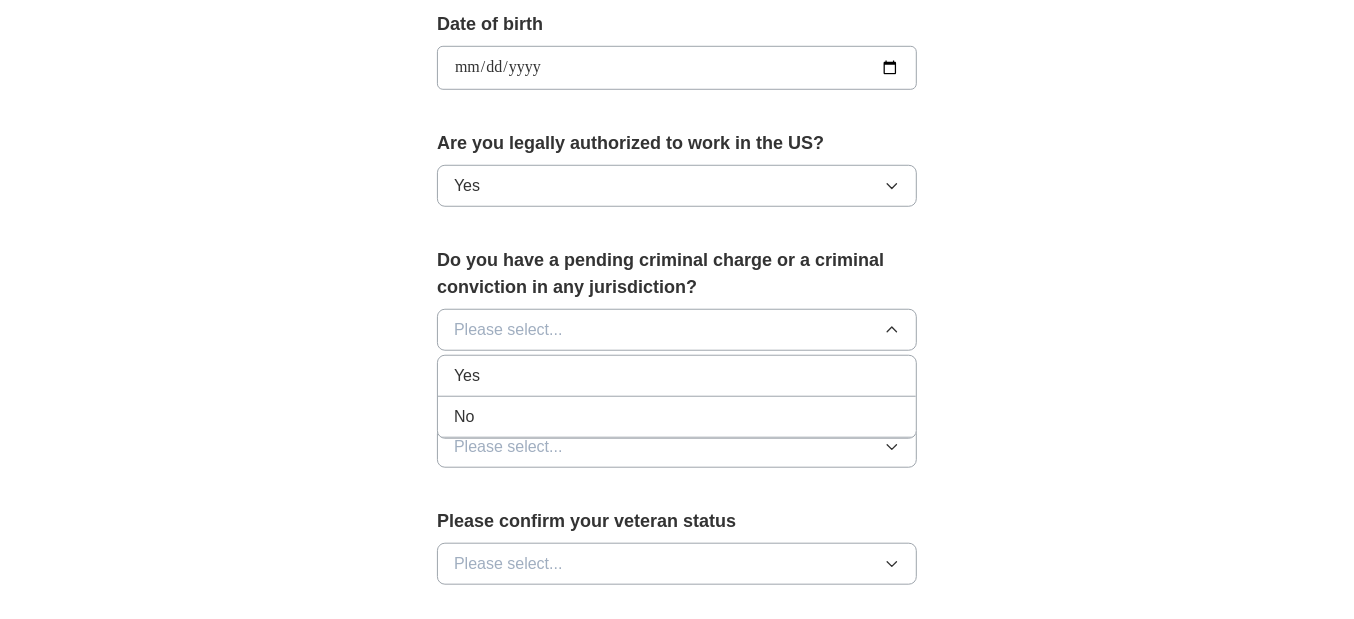 click on "No" at bounding box center [677, 417] 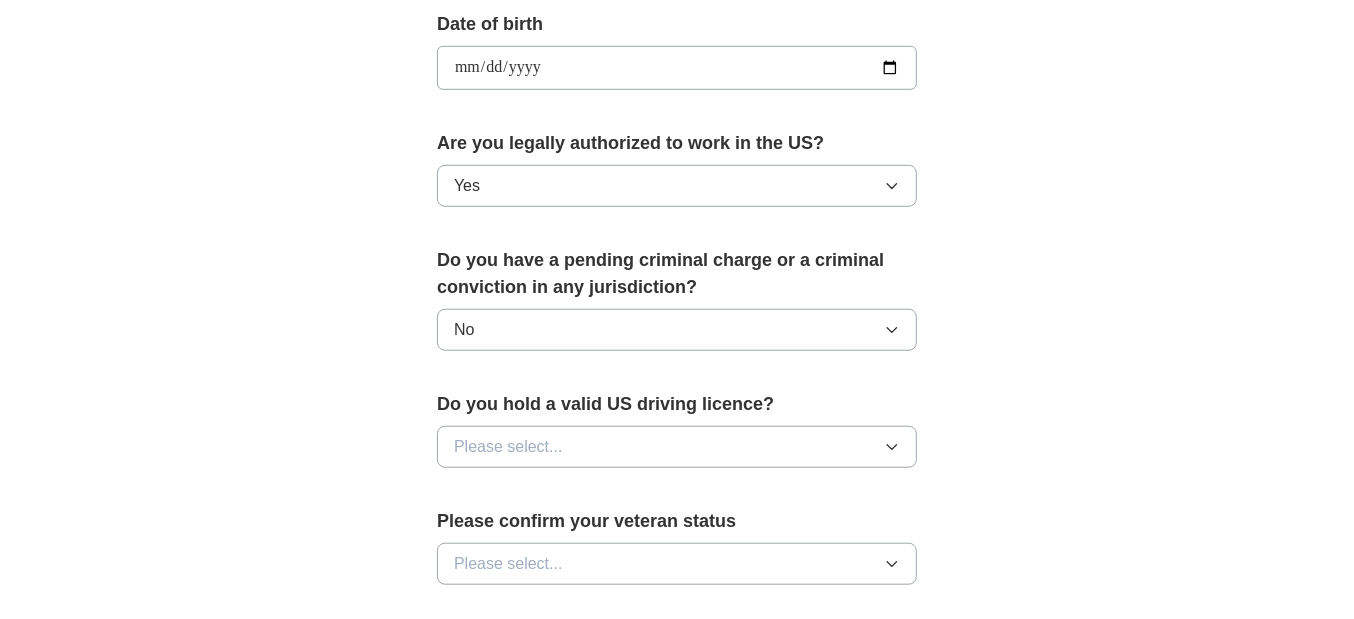 click on "Please select..." at bounding box center [677, 447] 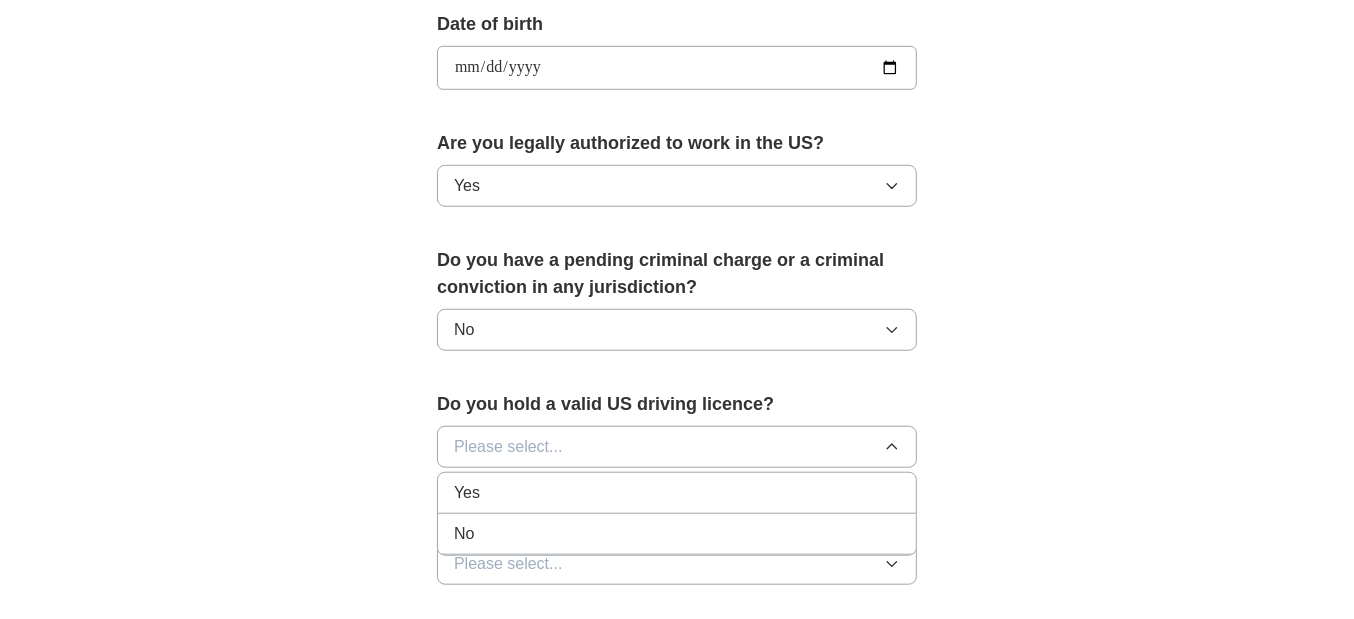 click on "Yes No" at bounding box center [677, 514] 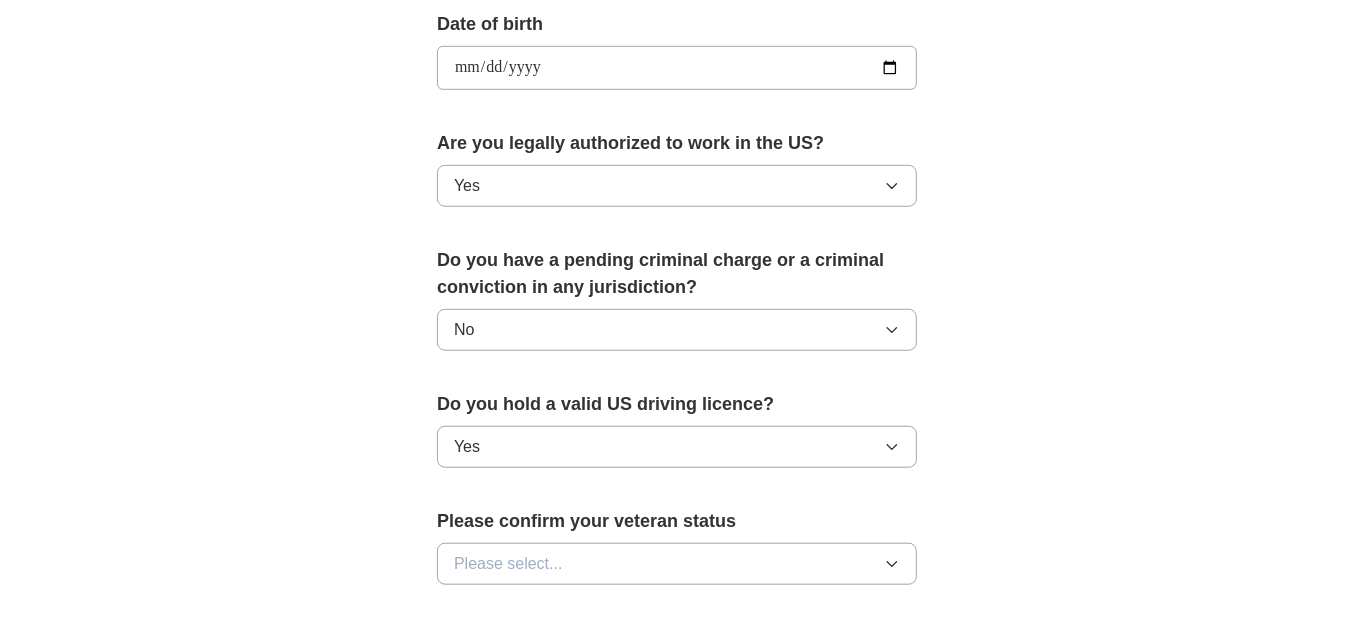 click on "Please confirm your veteran status Please select..." at bounding box center (677, 554) 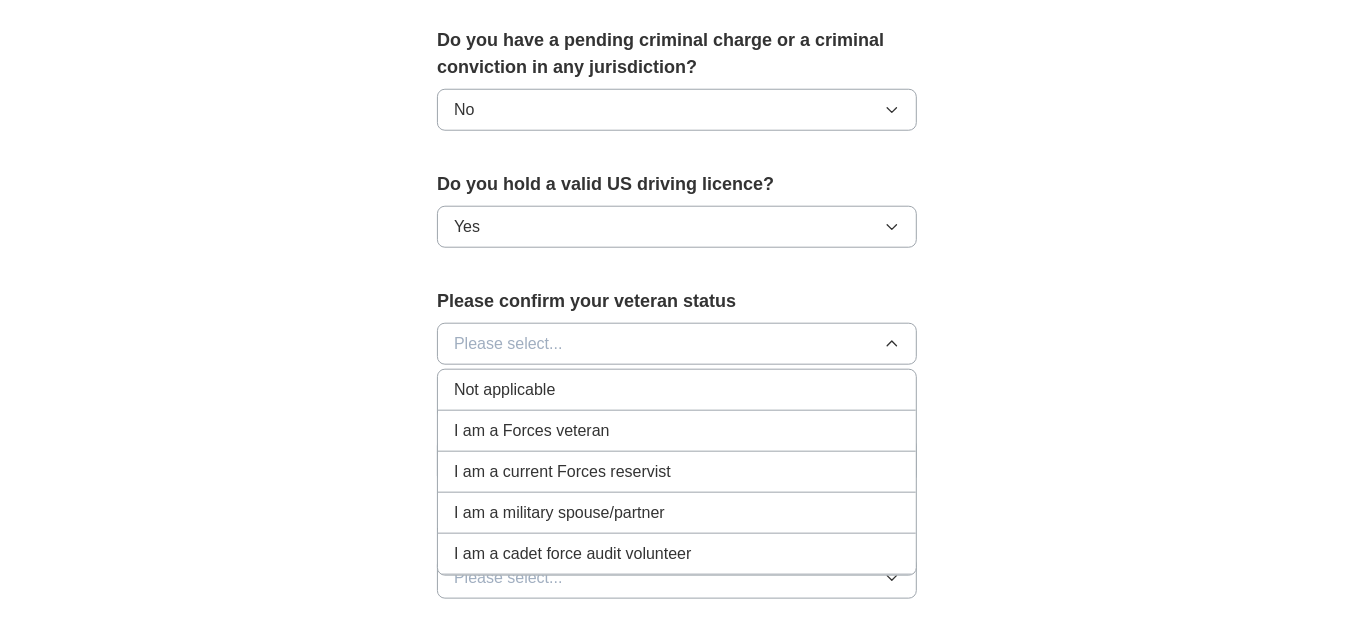 scroll, scrollTop: 1166, scrollLeft: 0, axis: vertical 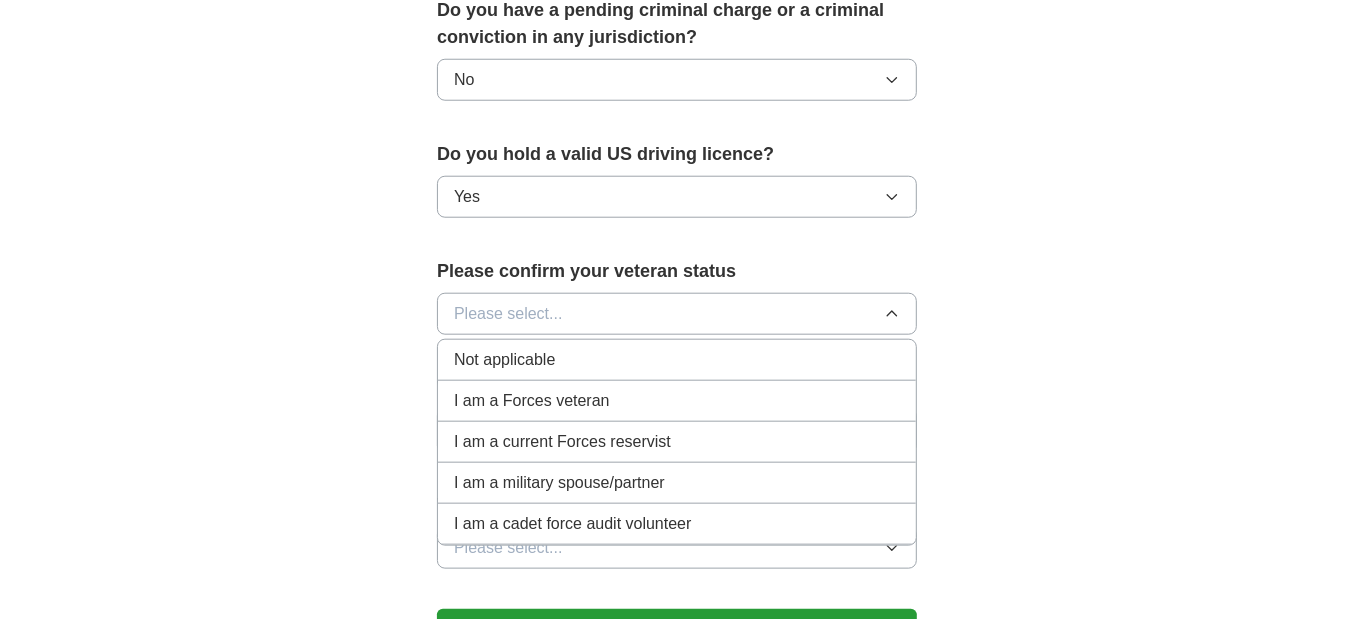 click on "I am a  Forces veteran" at bounding box center (677, 401) 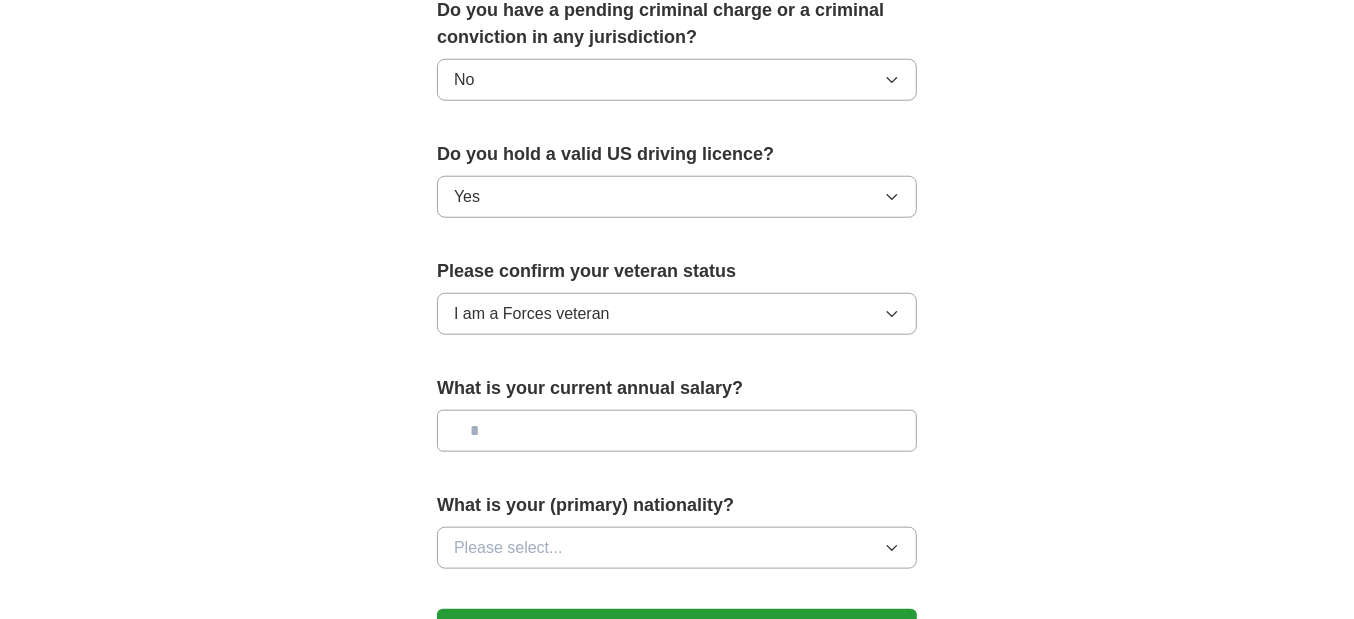 click at bounding box center [677, 431] 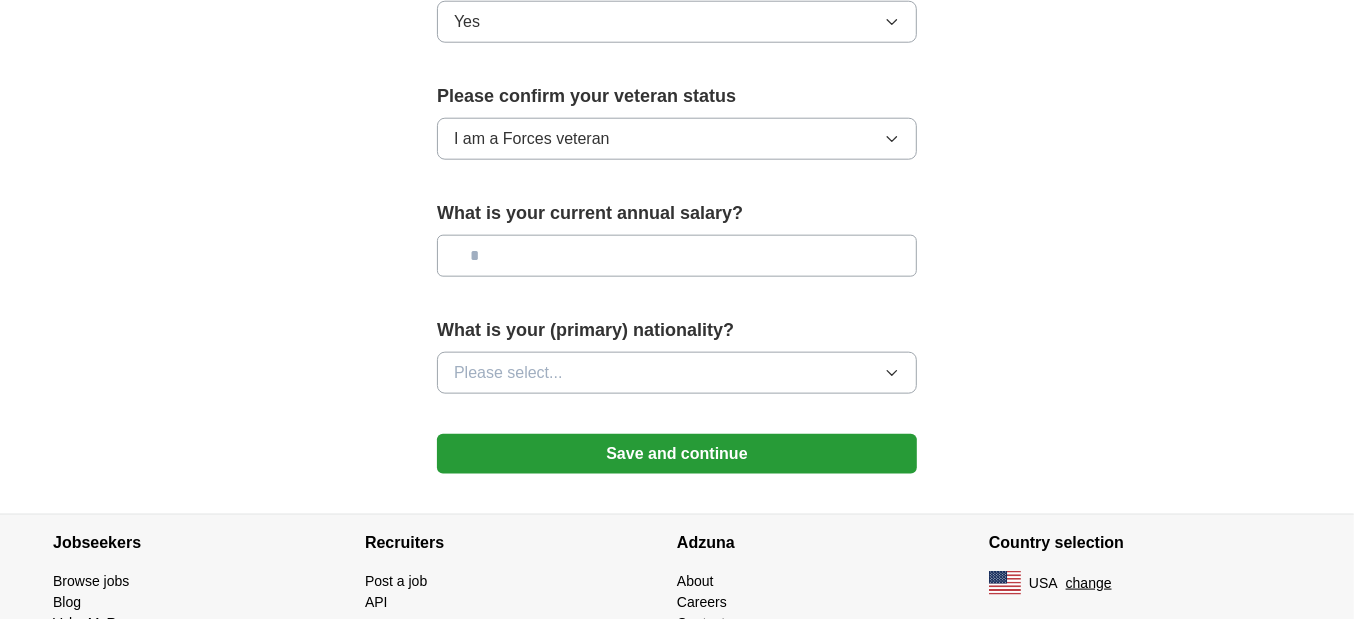 scroll, scrollTop: 1416, scrollLeft: 0, axis: vertical 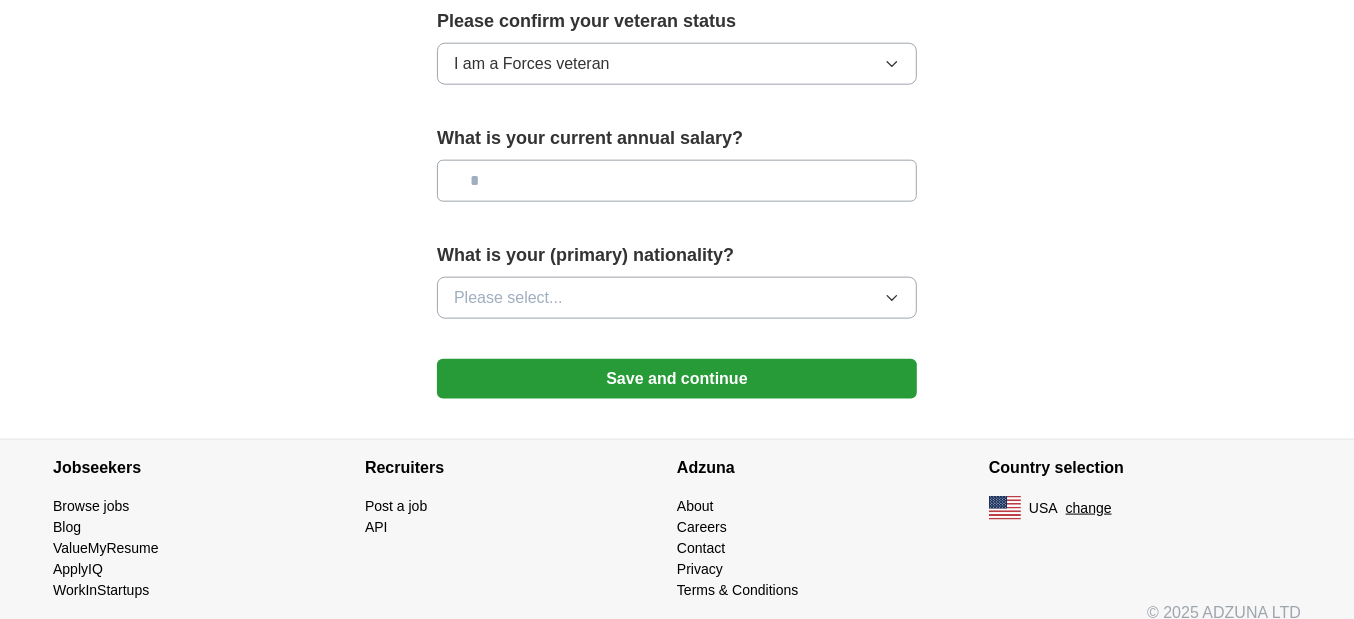 click on "Please select..." at bounding box center [677, 298] 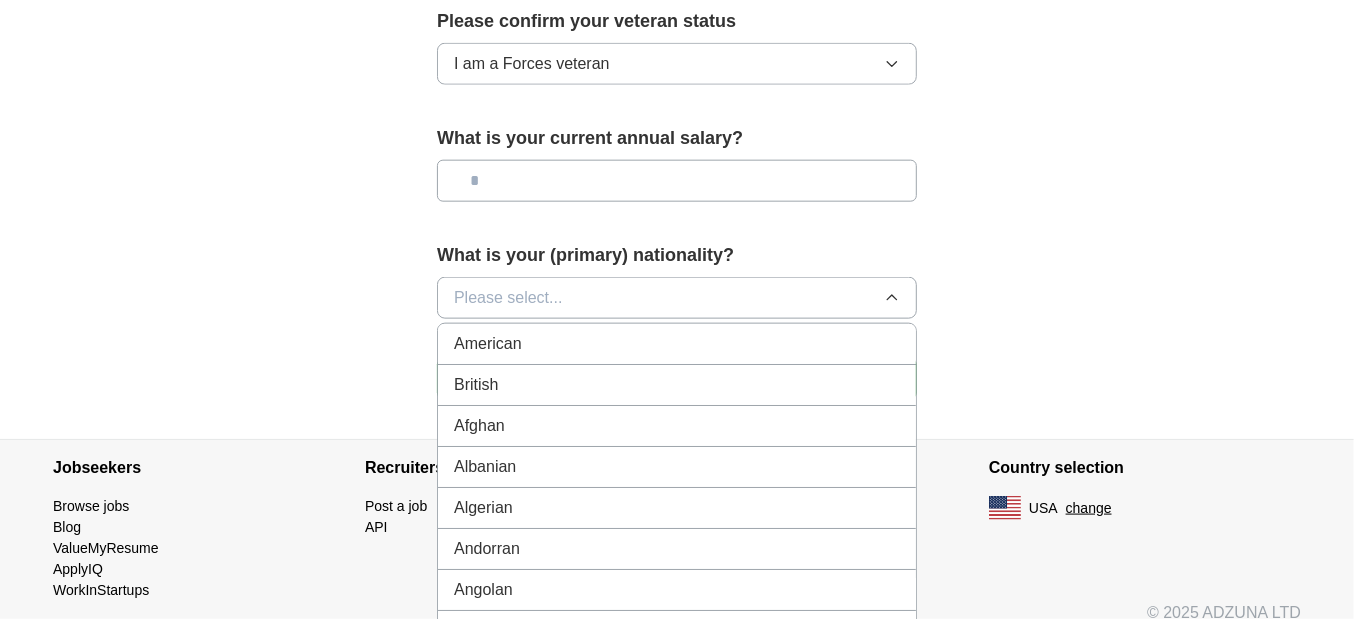 click on "Please select..." at bounding box center [677, 298] 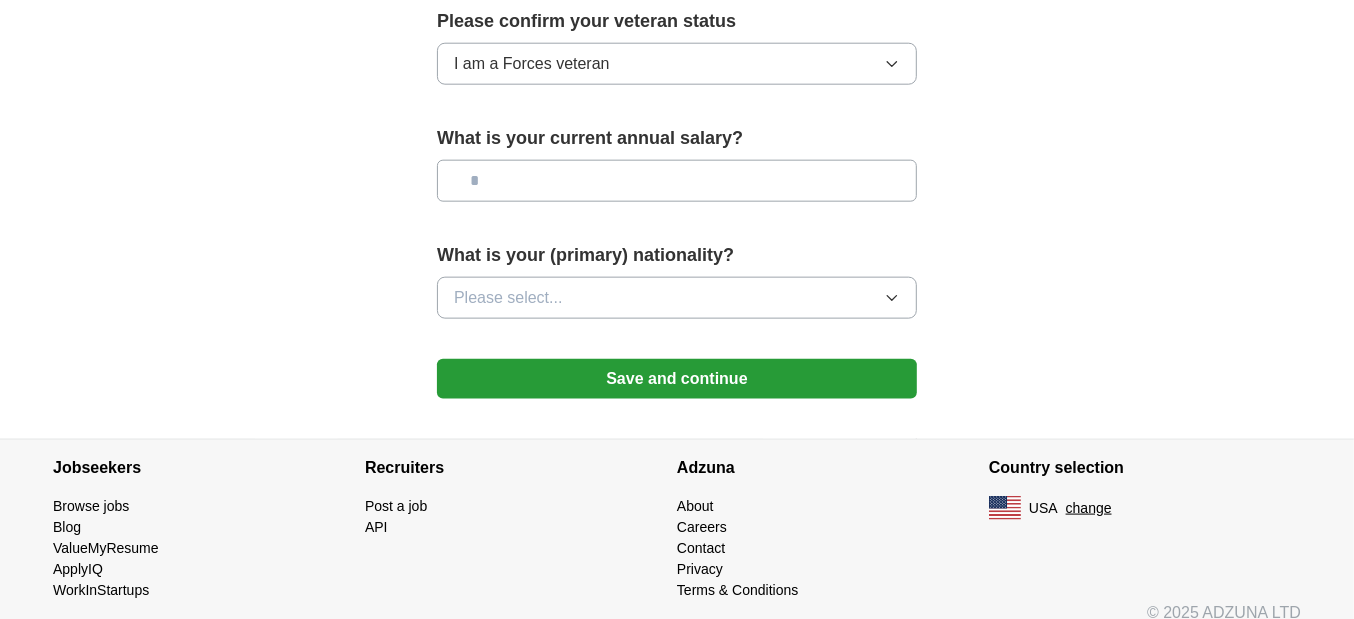 click on "What is your (primary) nationality? Please select..." at bounding box center (677, 288) 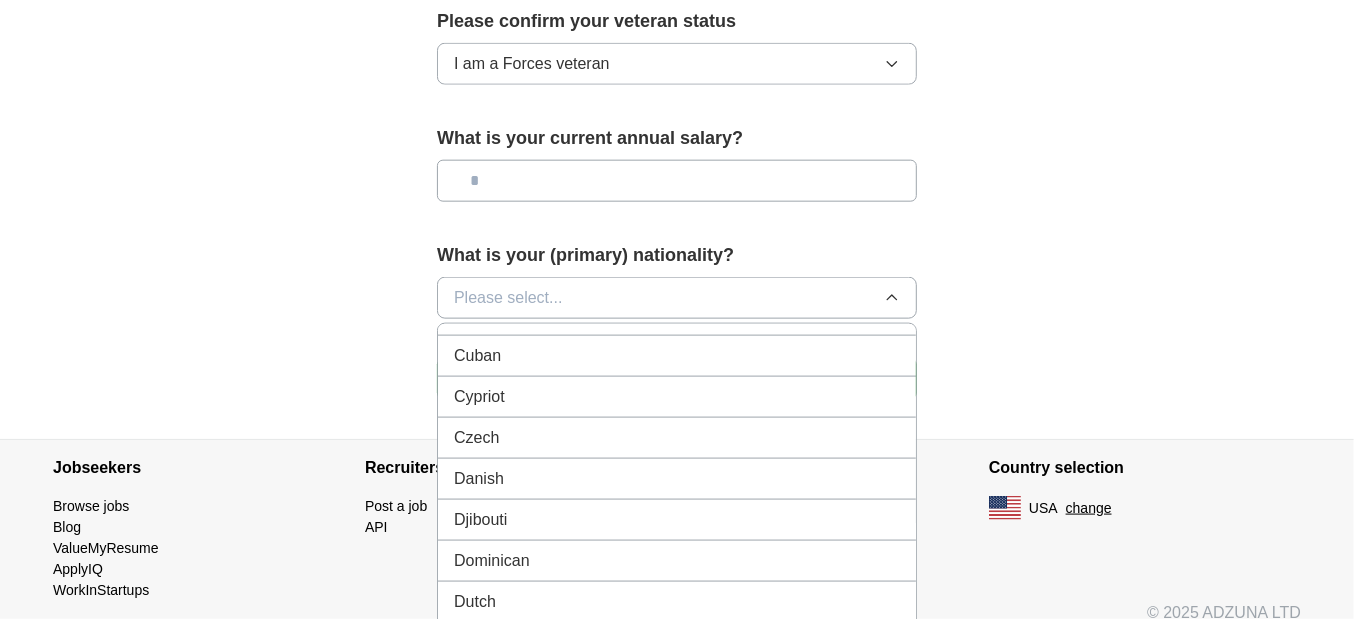 scroll, scrollTop: 1916, scrollLeft: 0, axis: vertical 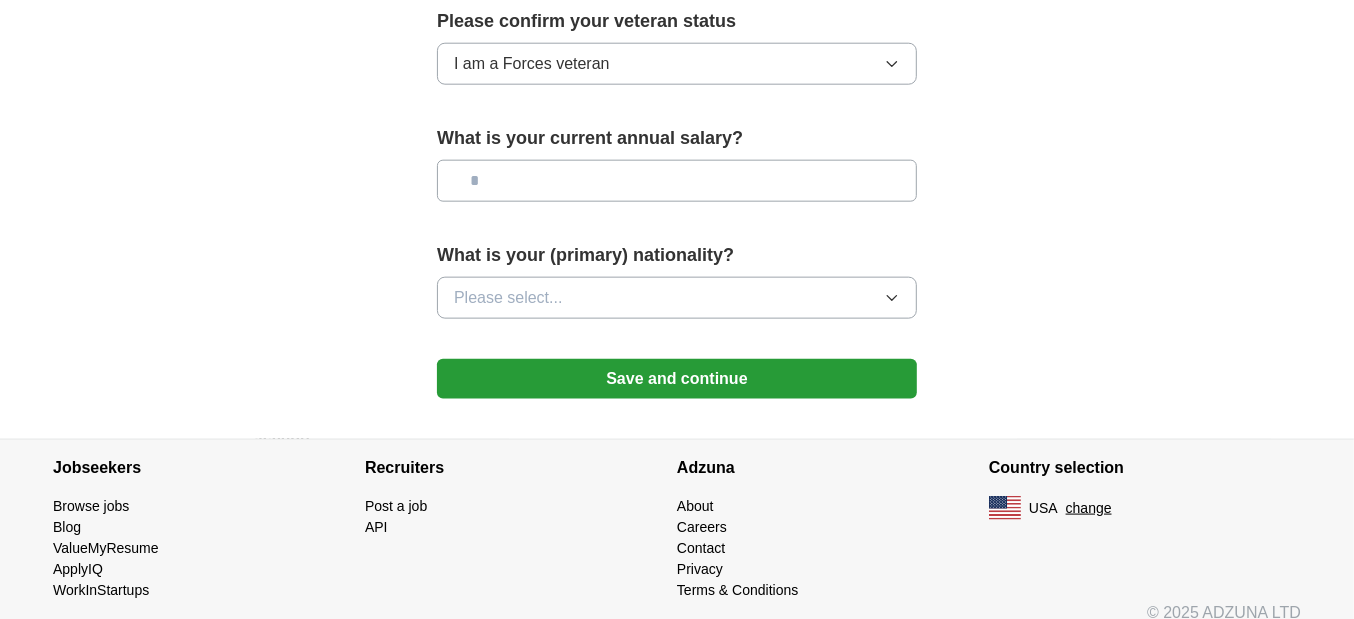click on "**********" at bounding box center (677, -458) 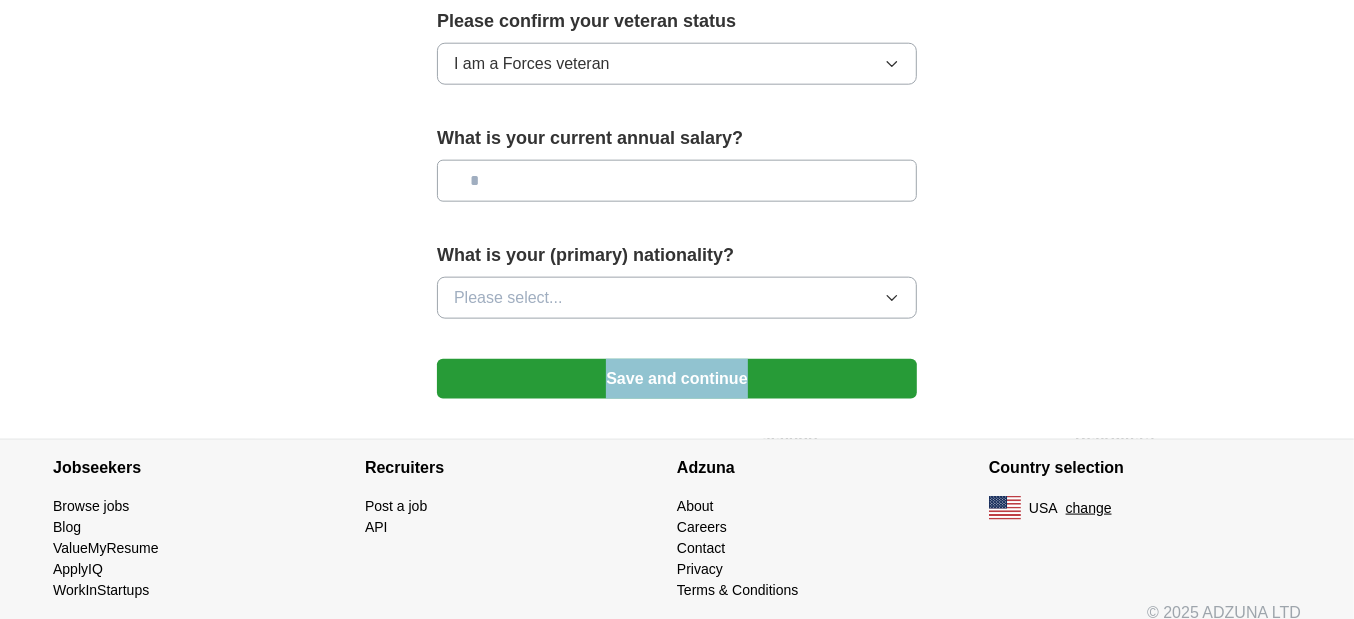 click on "Save and continue" at bounding box center (677, 379) 